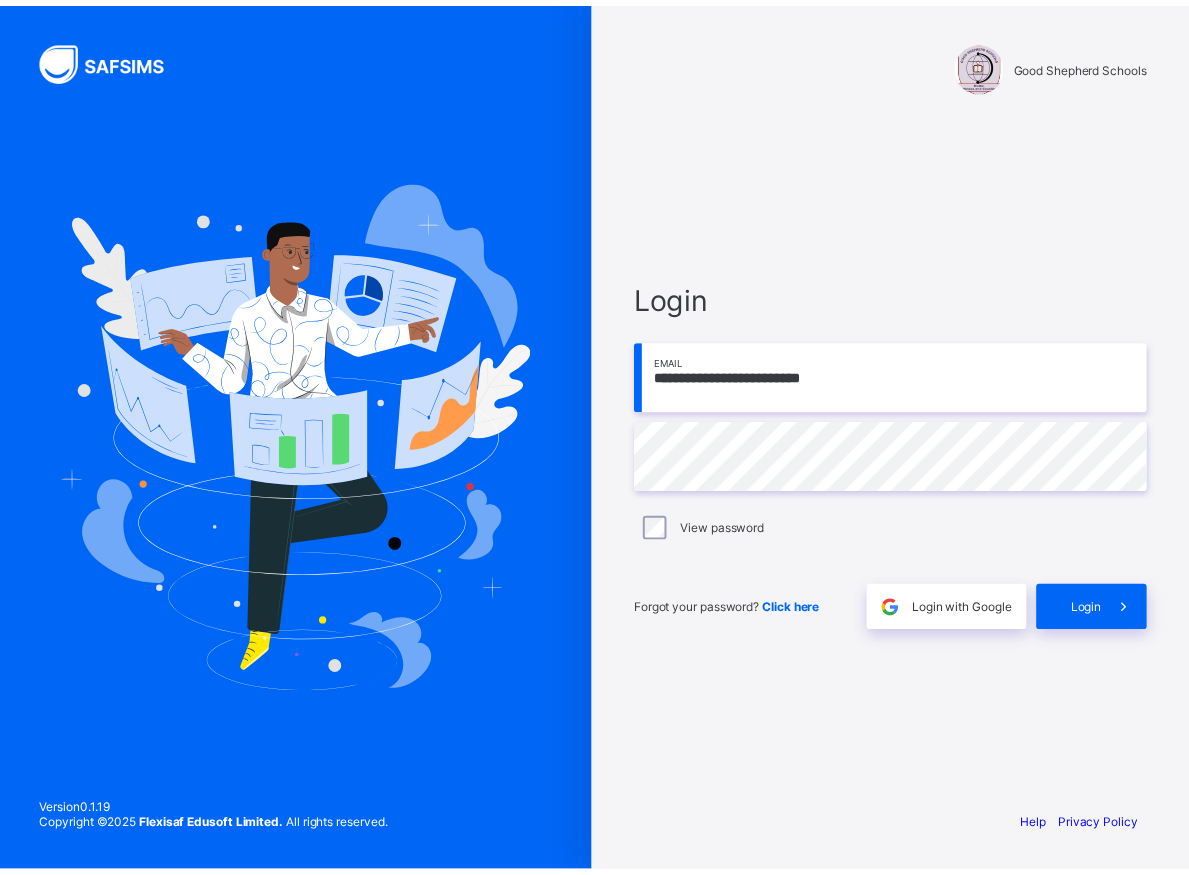 scroll, scrollTop: 0, scrollLeft: 0, axis: both 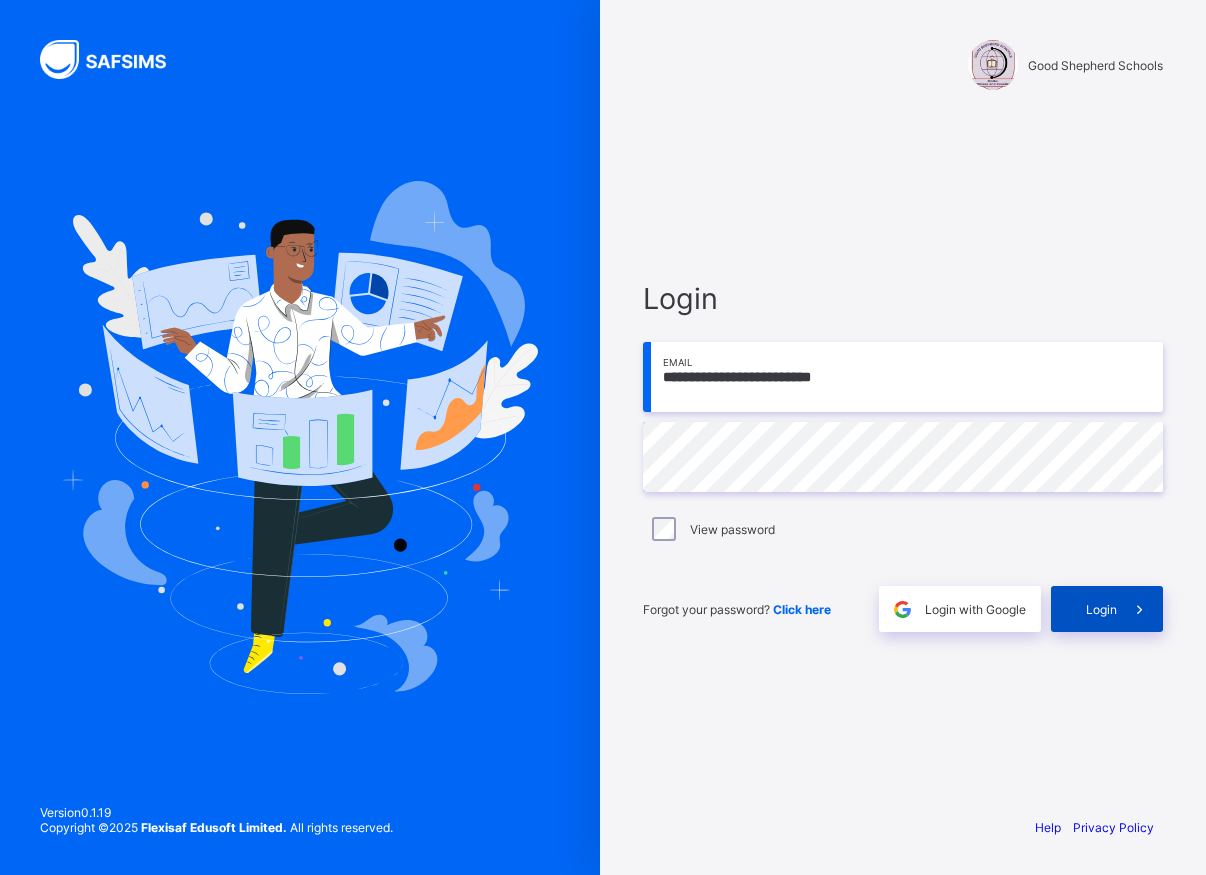 click on "Login" at bounding box center (1101, 609) 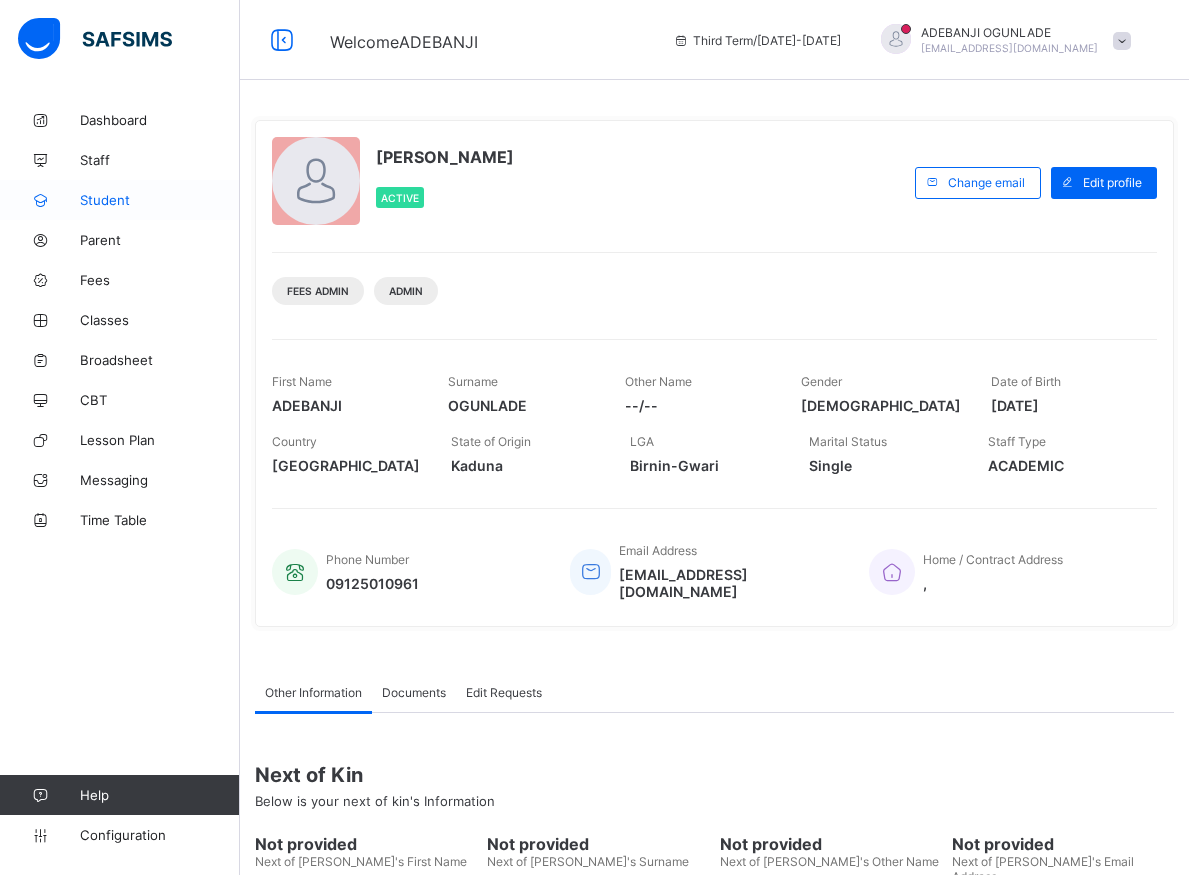 click on "Student" at bounding box center [160, 200] 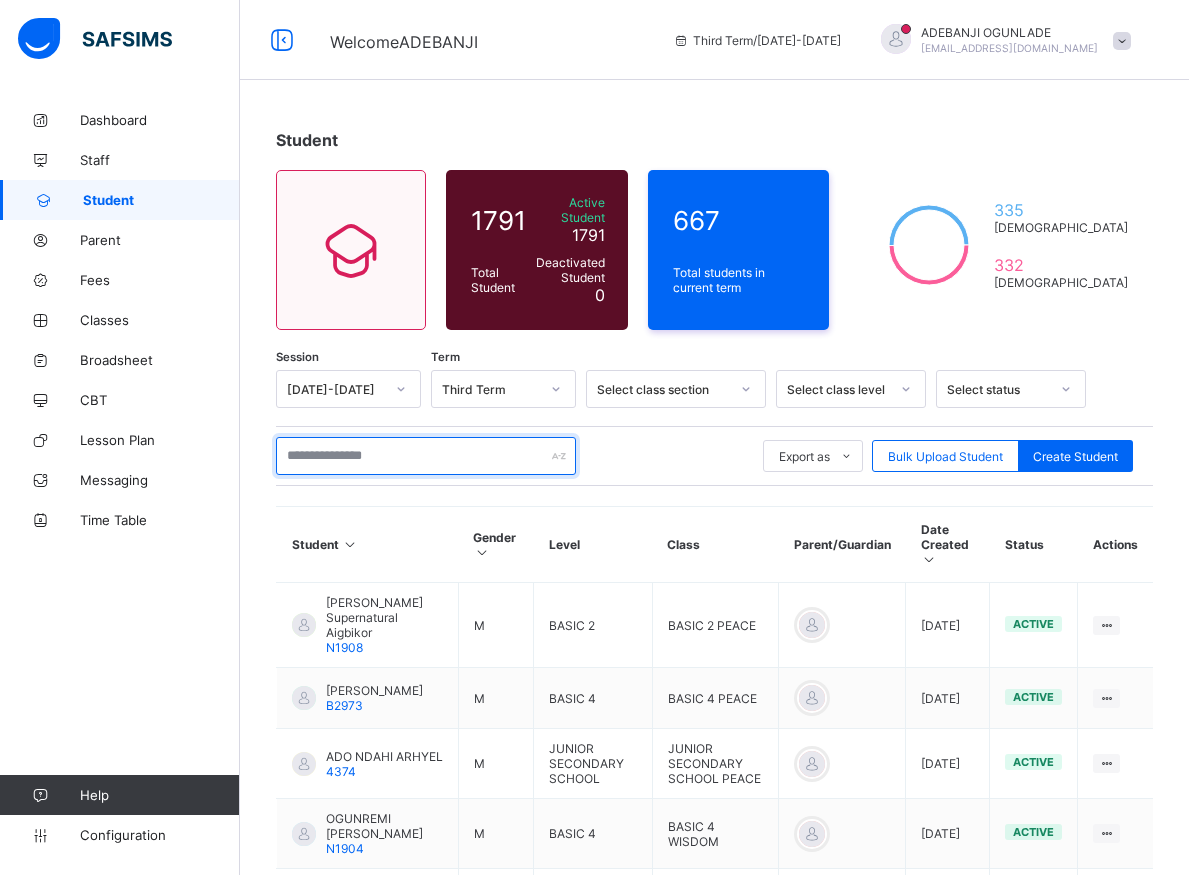 click at bounding box center [426, 456] 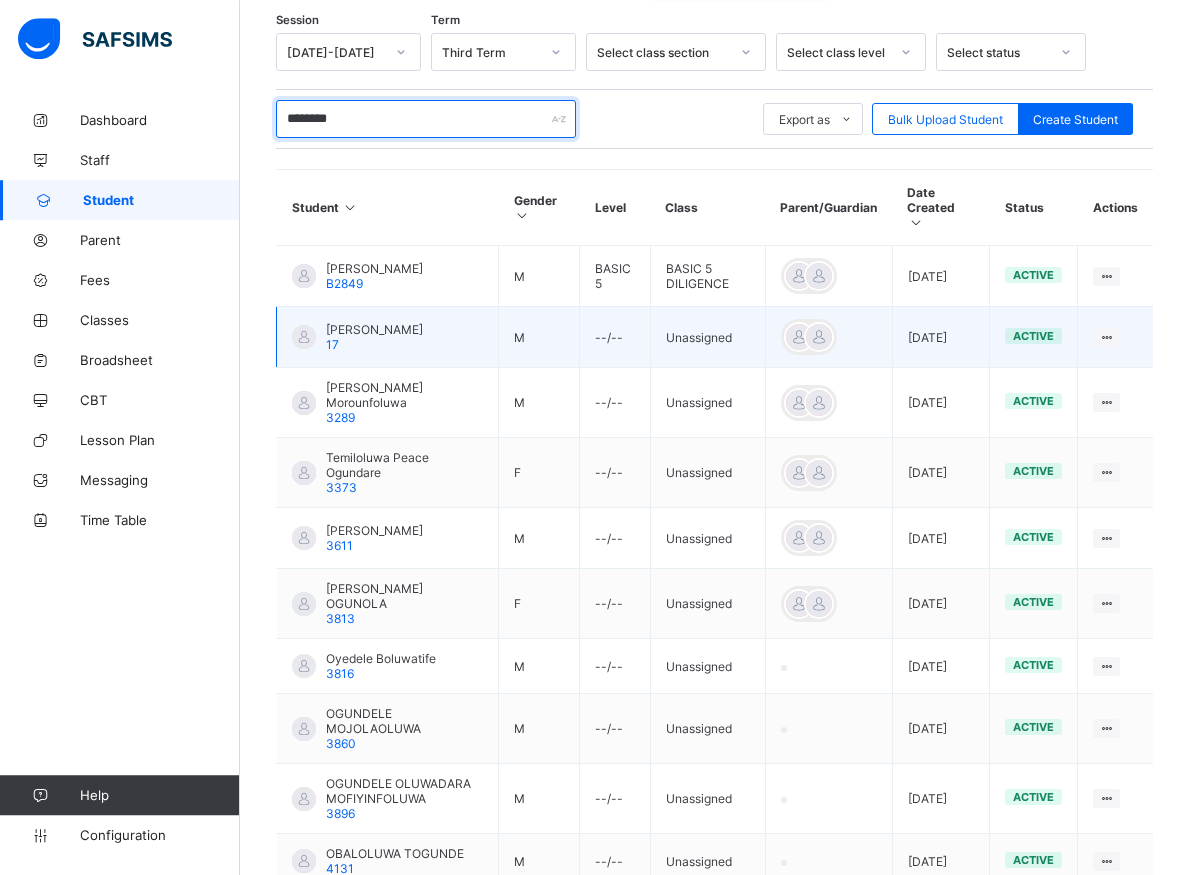 scroll, scrollTop: 408, scrollLeft: 0, axis: vertical 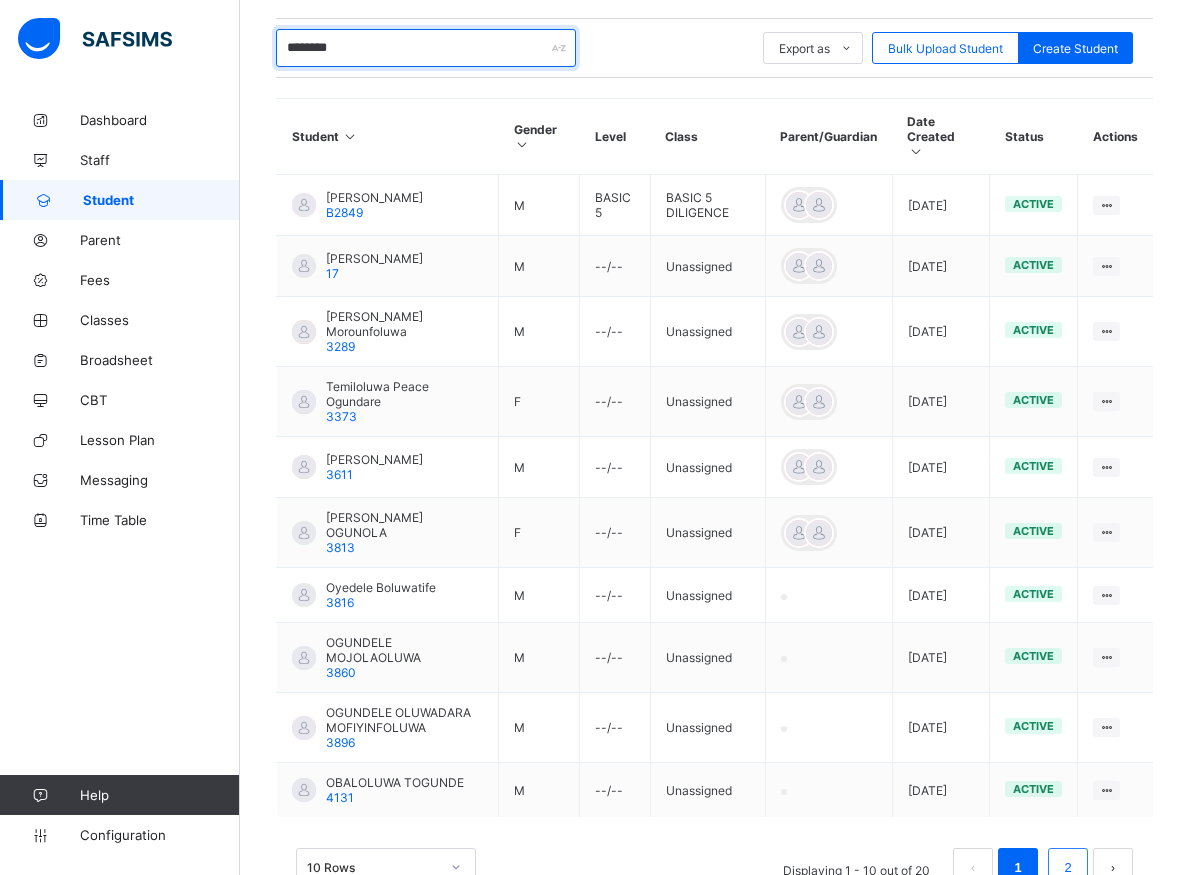 type on "********" 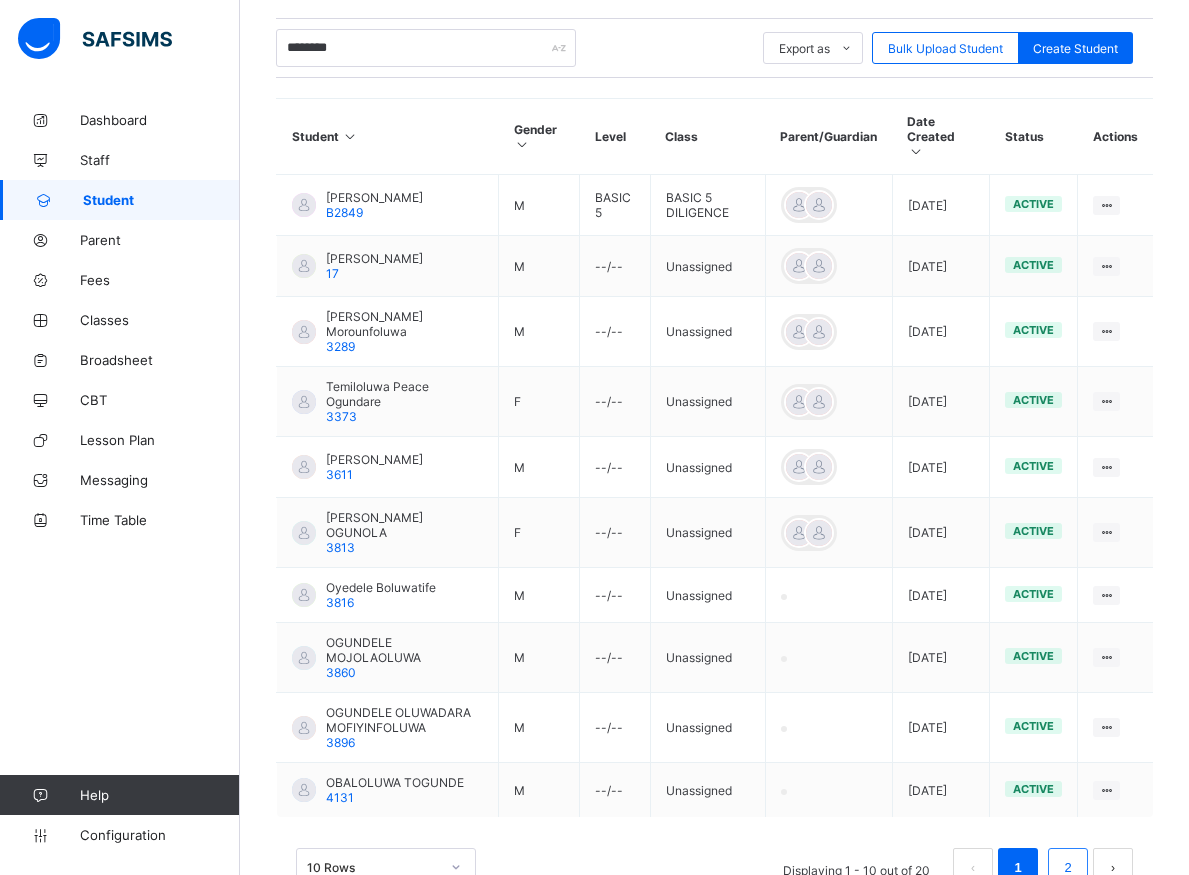 click on "2" at bounding box center [1068, 868] 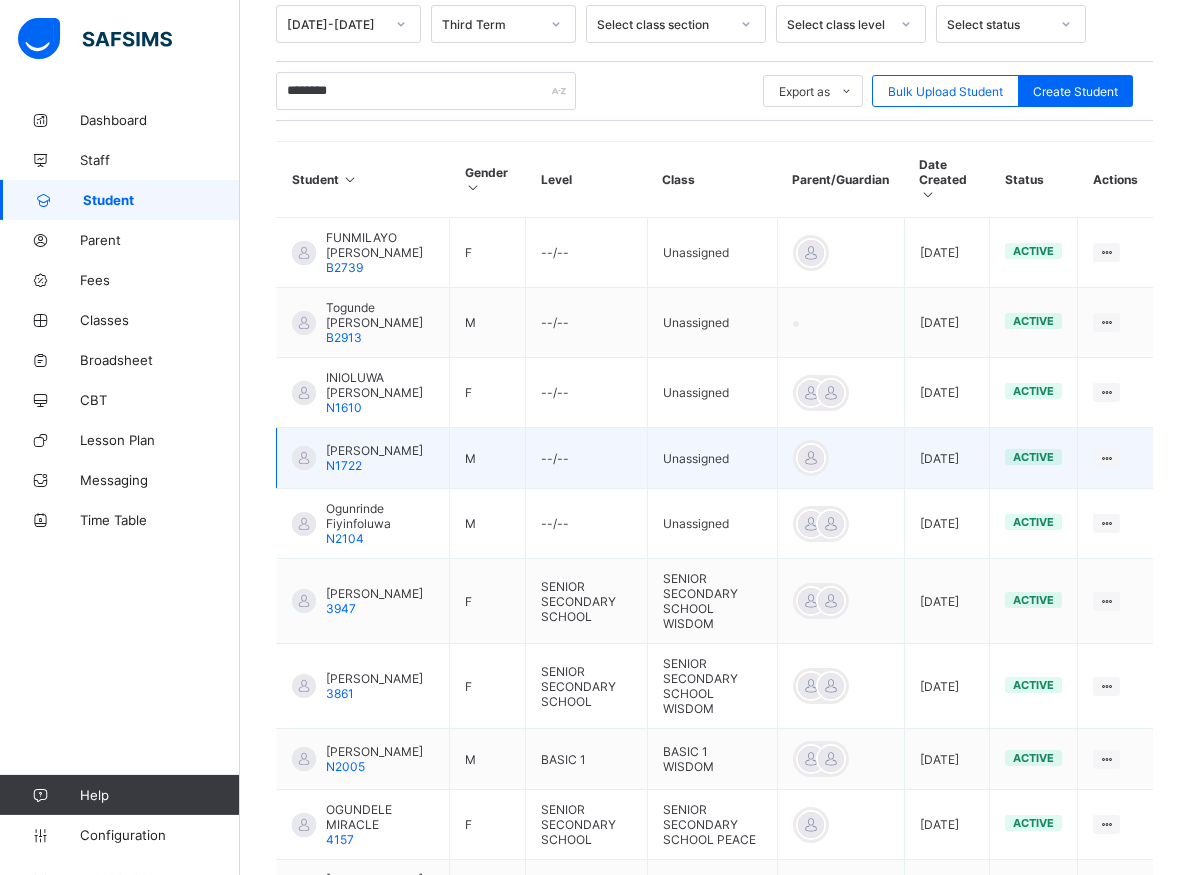 scroll, scrollTop: 419, scrollLeft: 0, axis: vertical 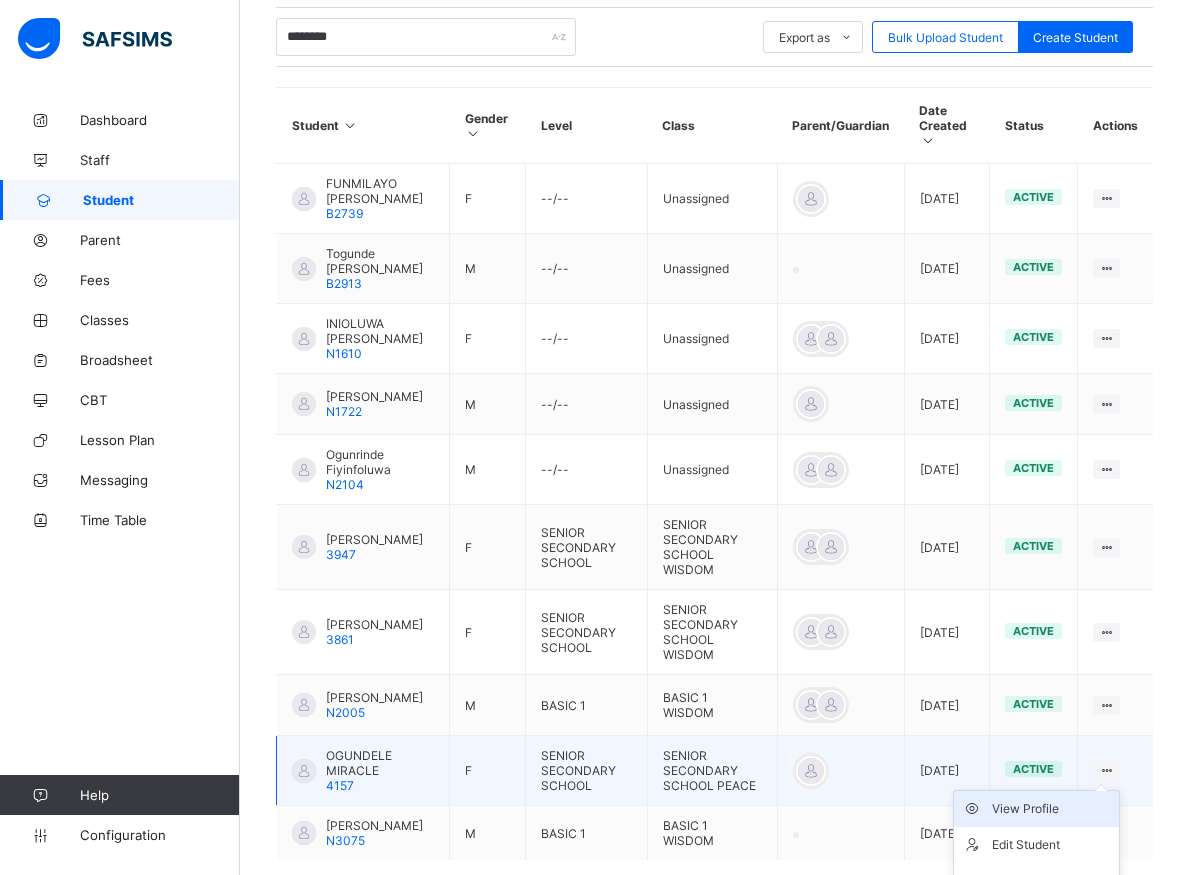 click on "View Profile" at bounding box center (1051, 809) 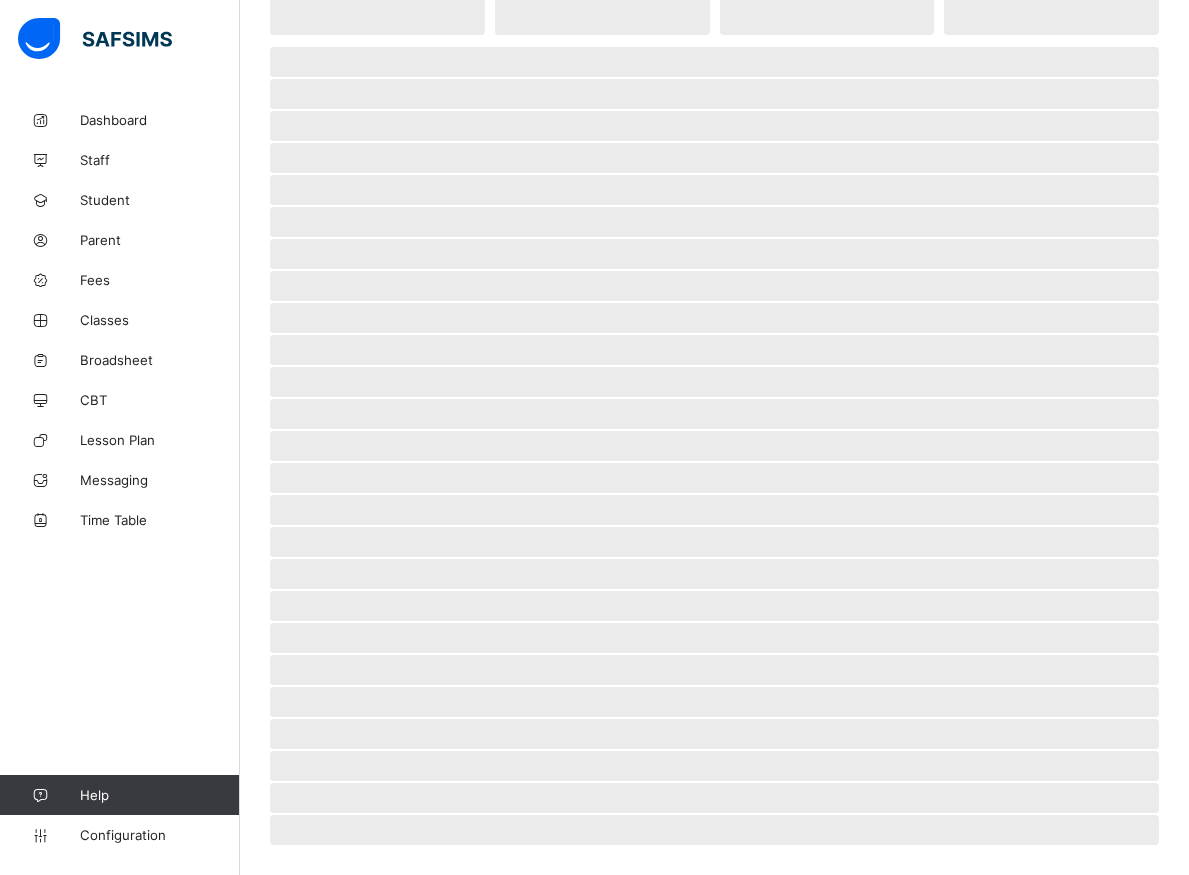 scroll, scrollTop: 204, scrollLeft: 0, axis: vertical 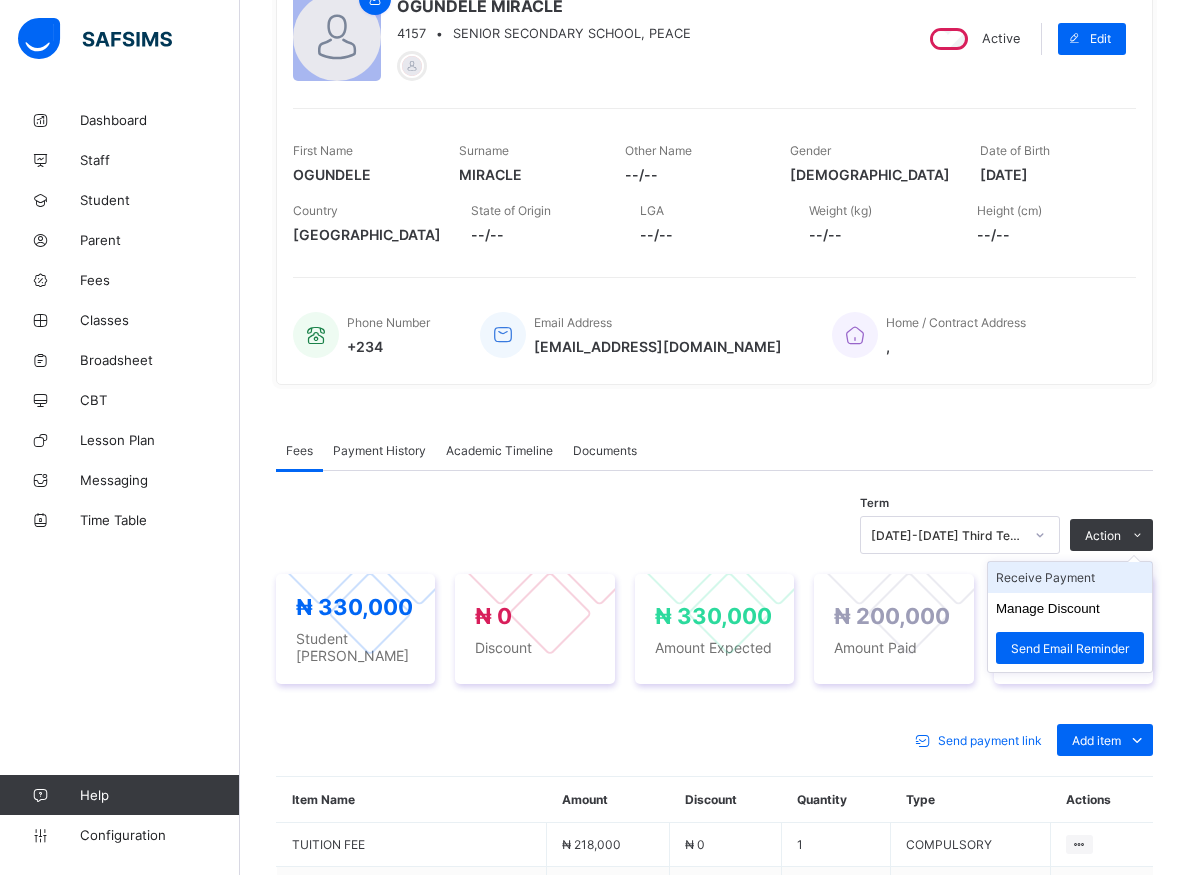 click on "Receive Payment" at bounding box center [1070, 577] 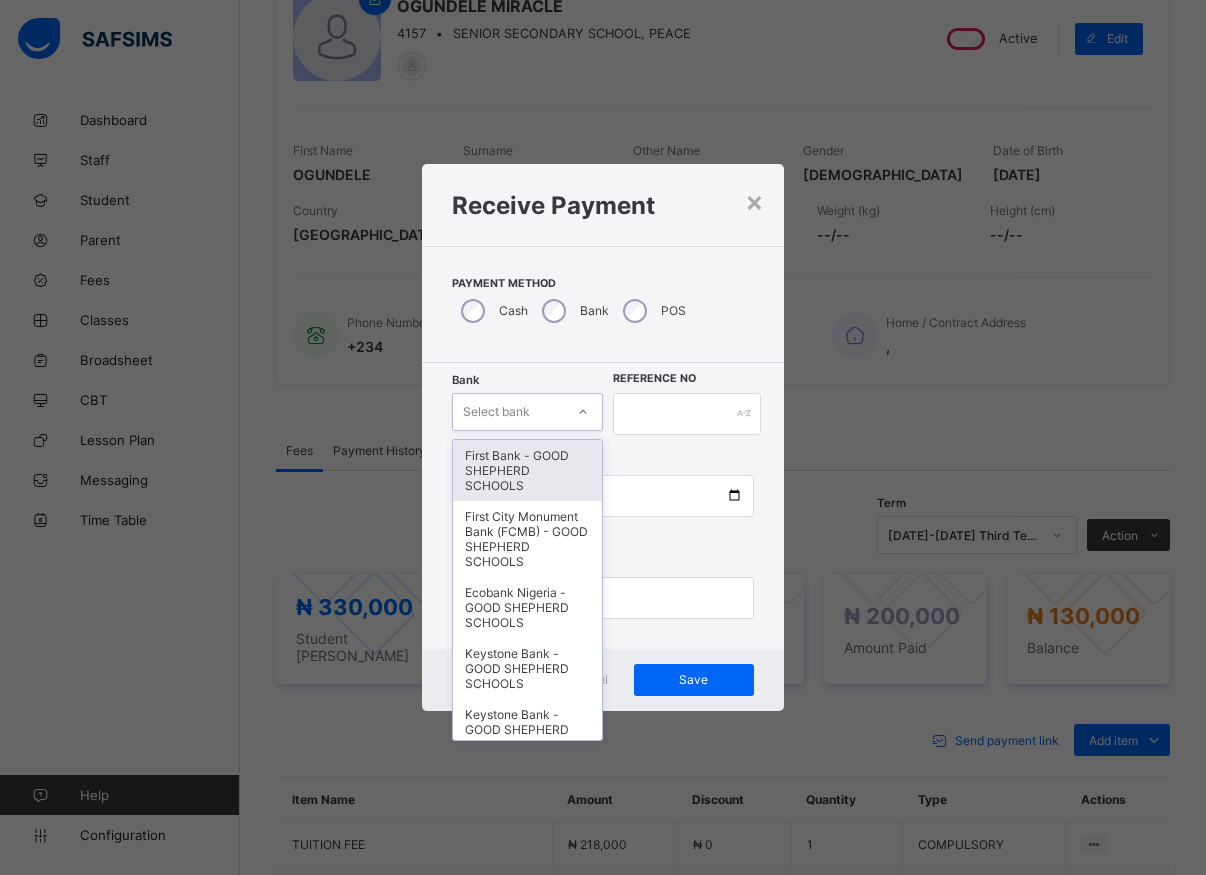 click at bounding box center [583, 412] 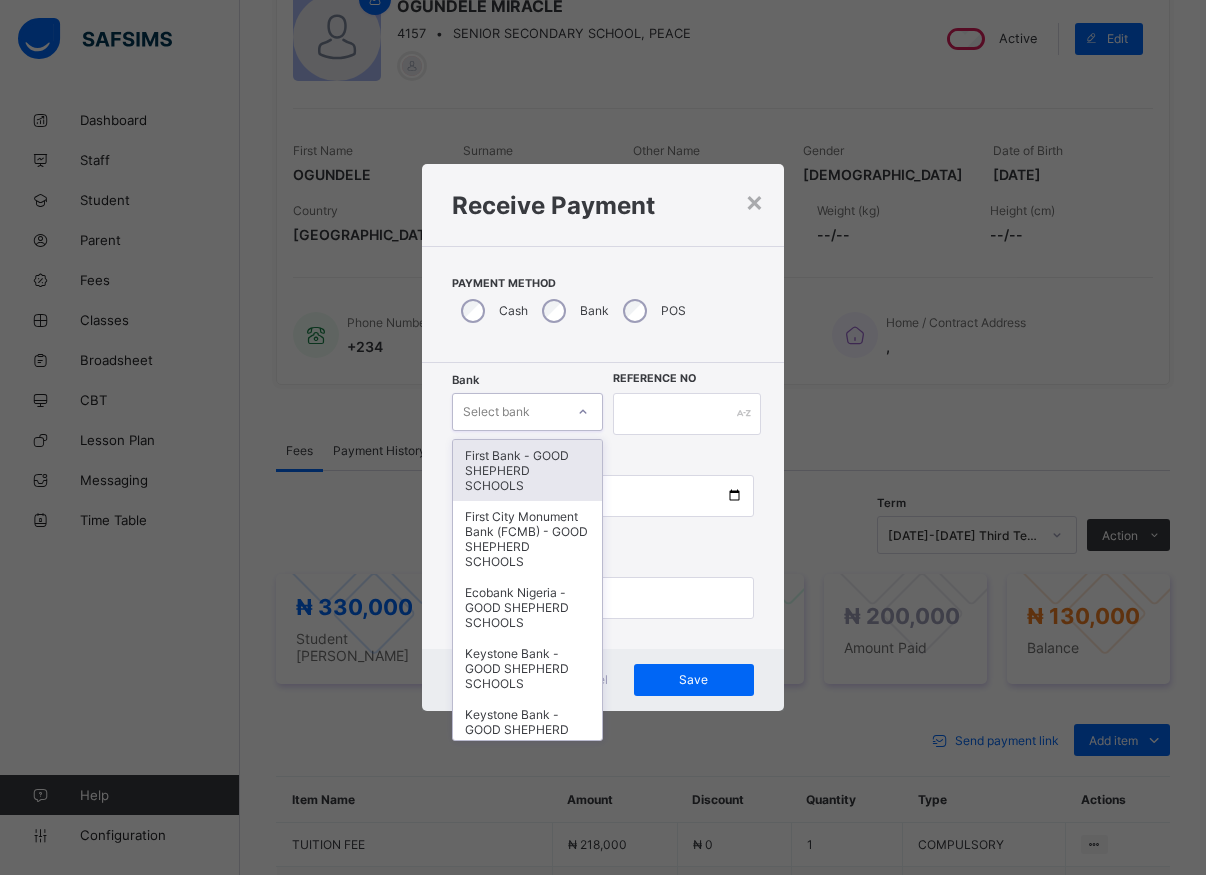 click on "First Bank - GOOD SHEPHERD SCHOOLS" at bounding box center [527, 470] 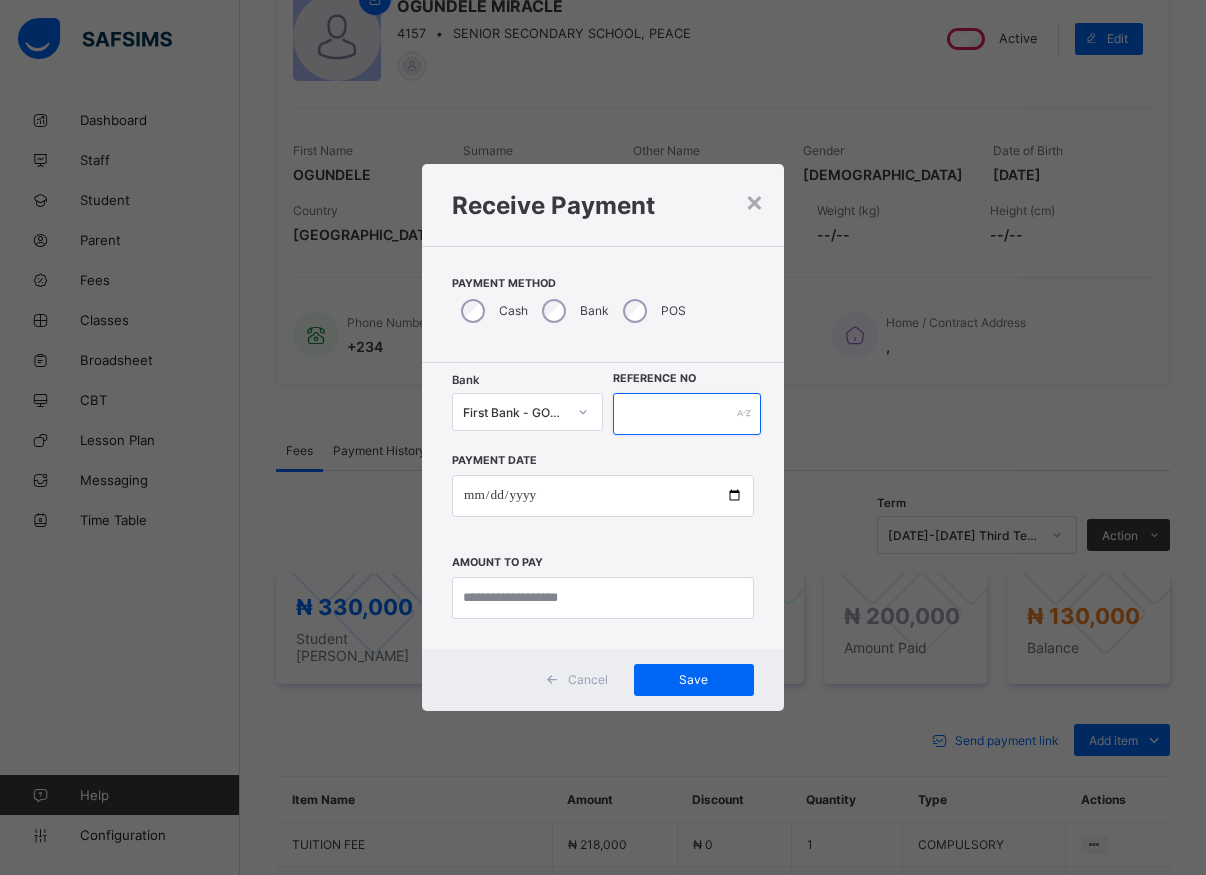 click at bounding box center [687, 414] 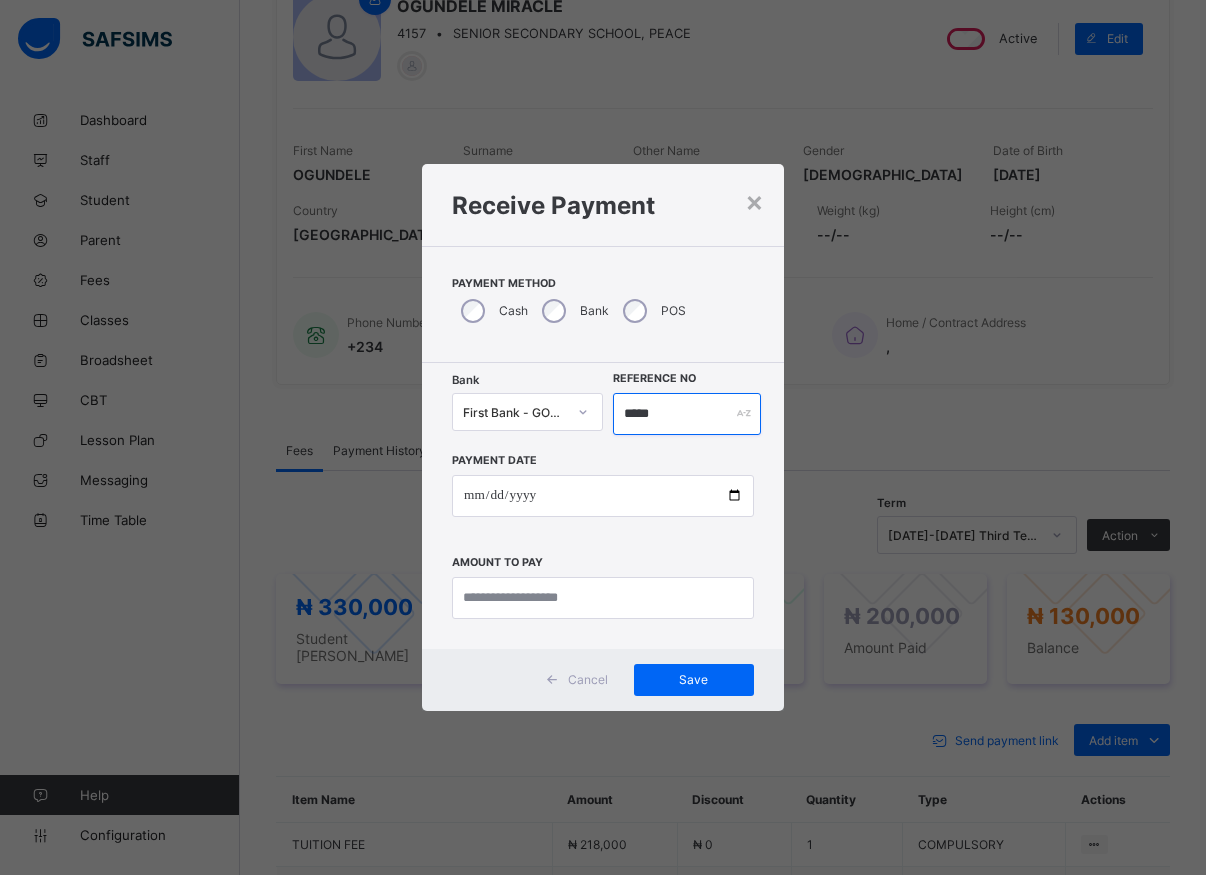 type on "*****" 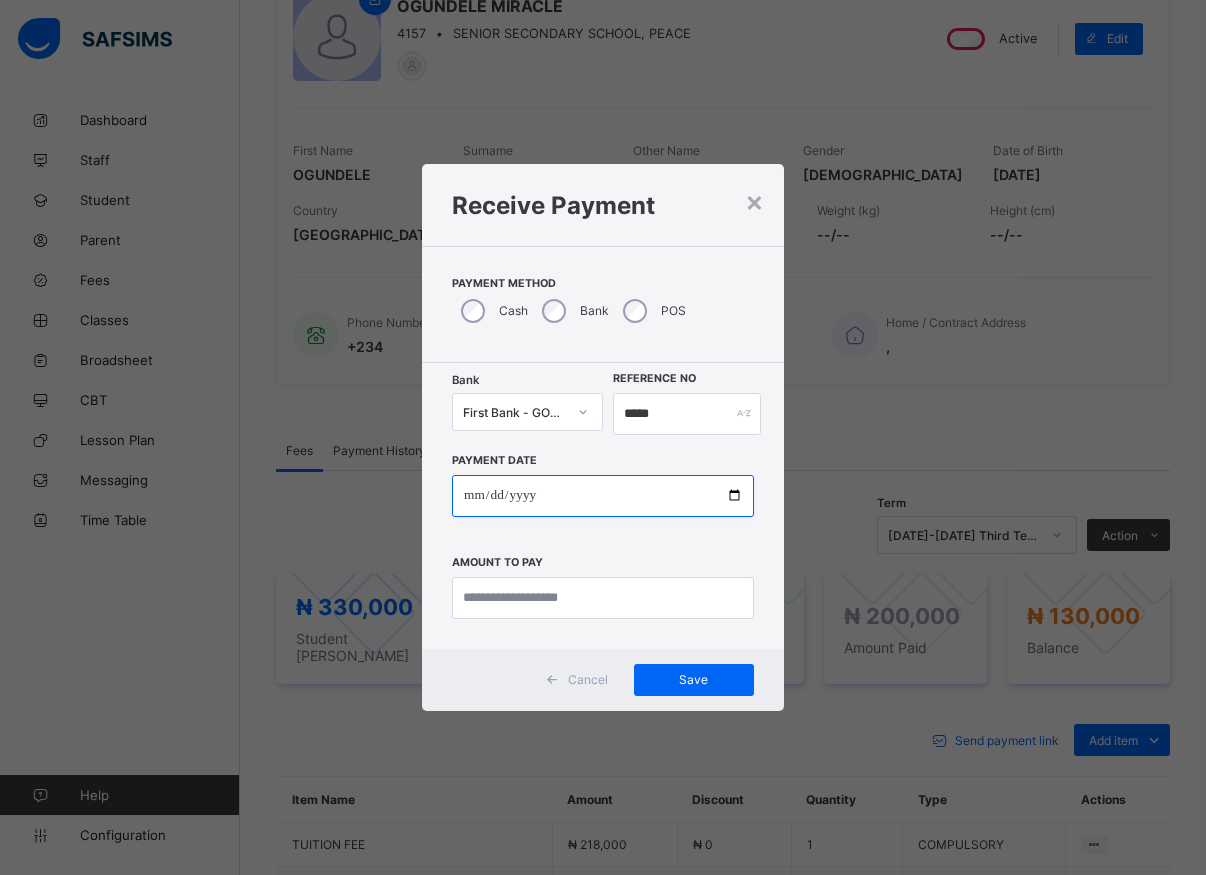 click at bounding box center (603, 496) 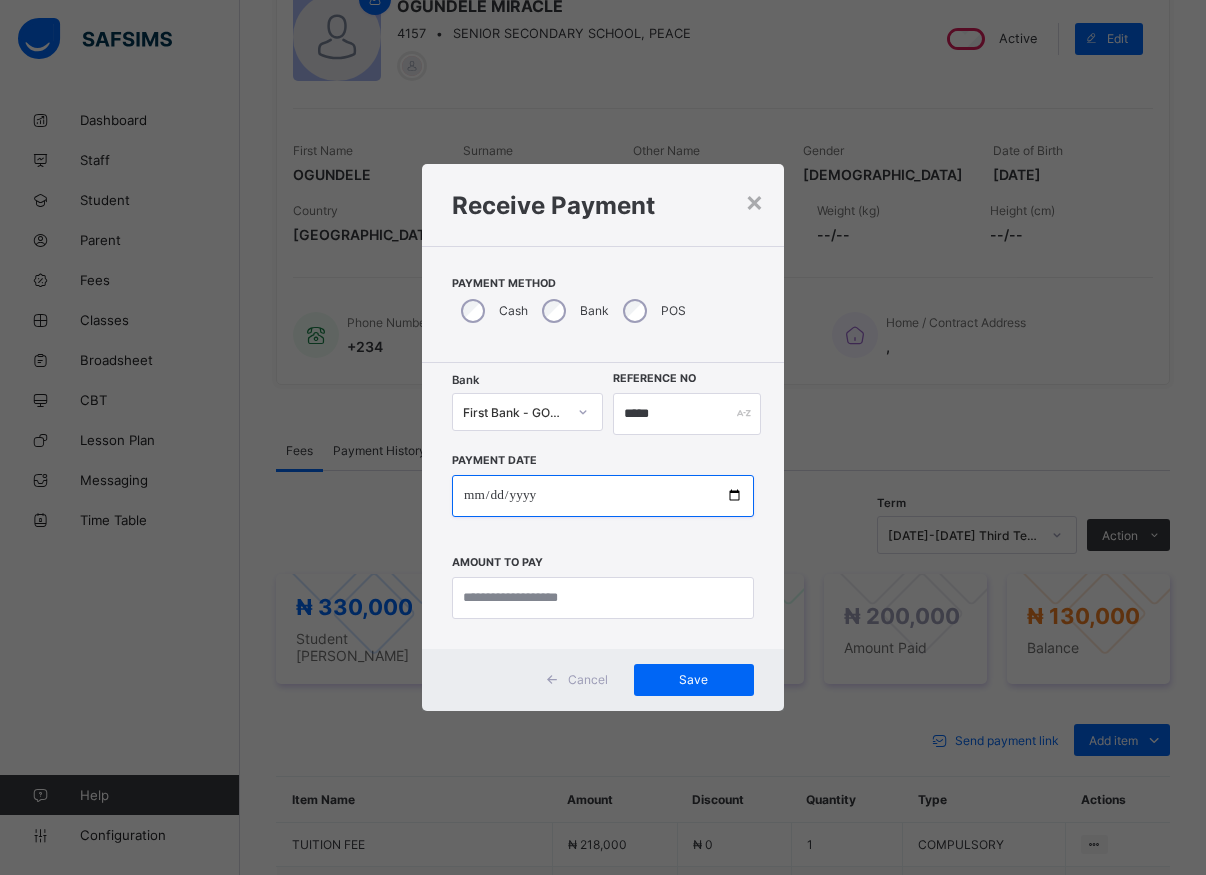type on "**********" 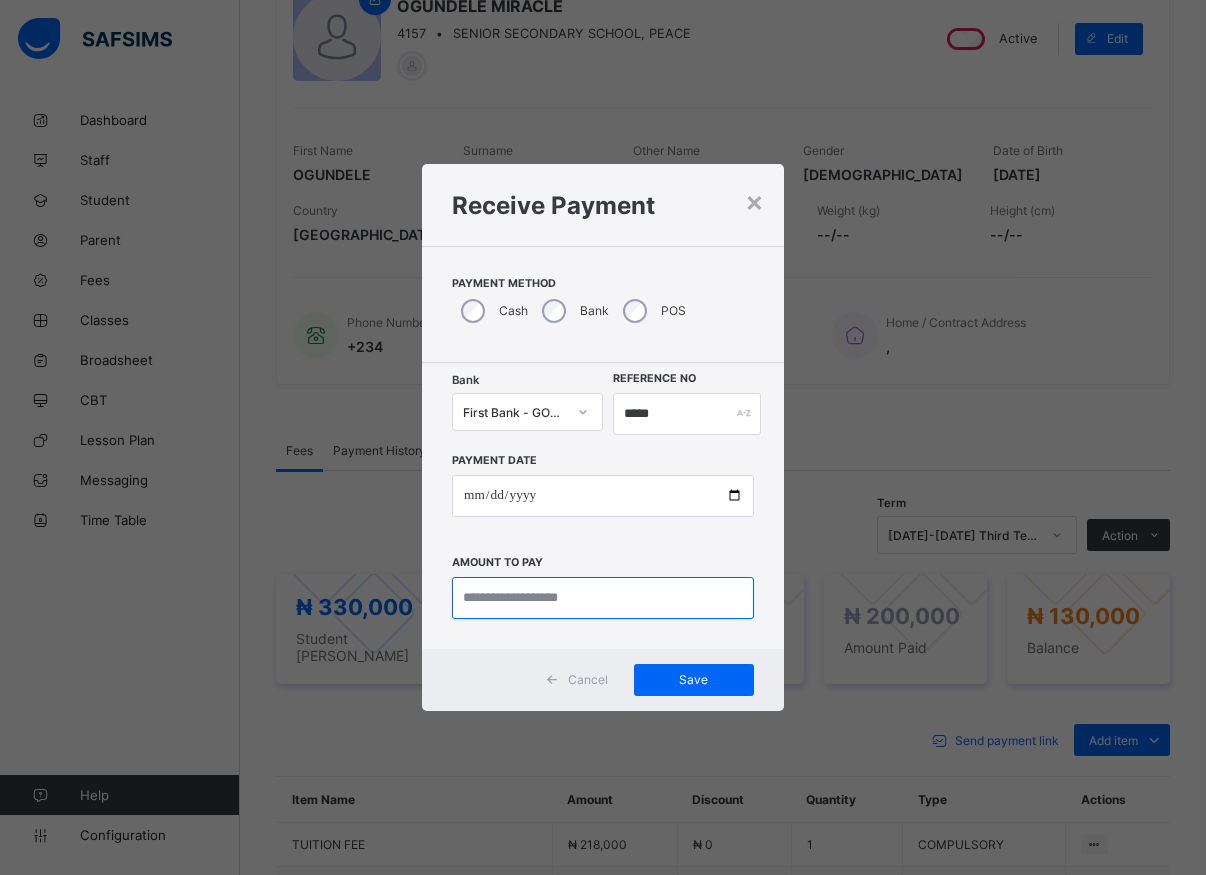 click at bounding box center [603, 598] 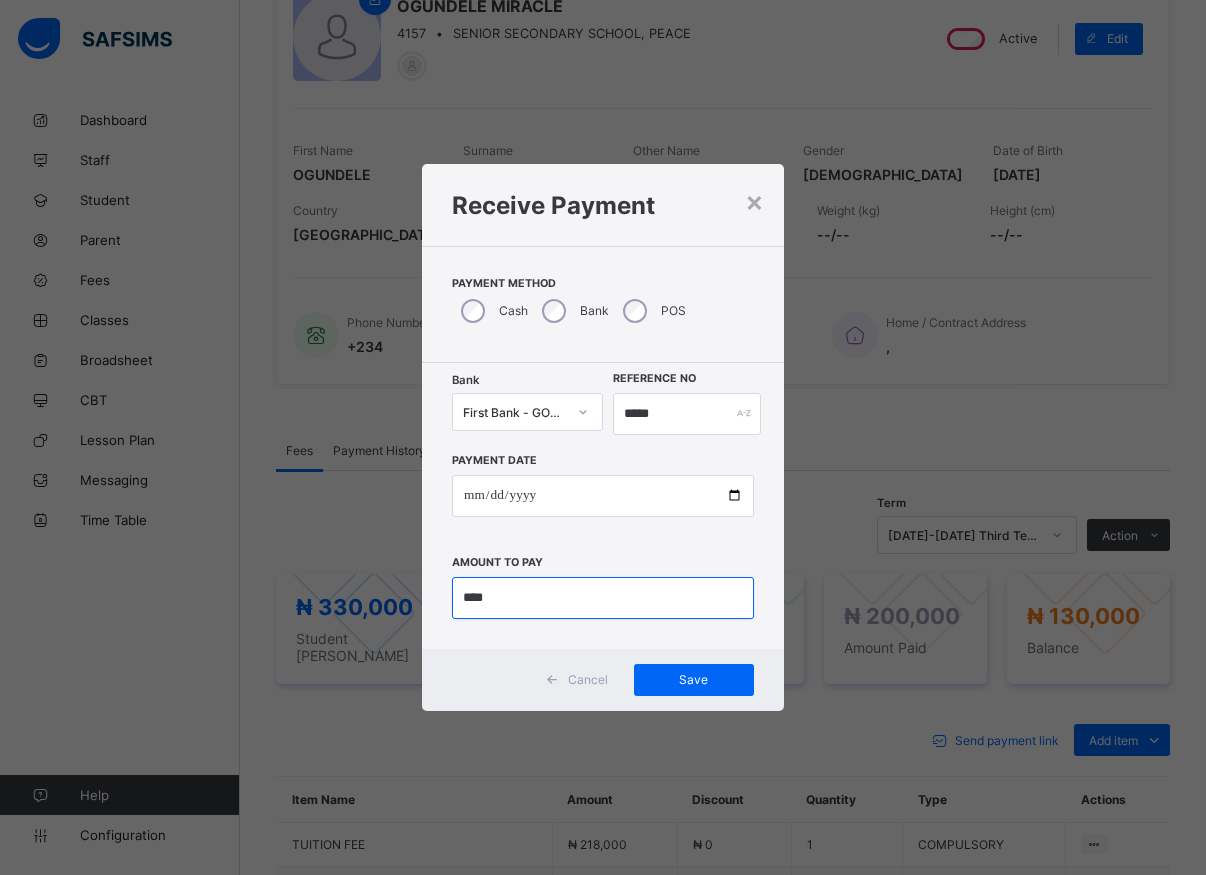 click at bounding box center [603, 598] 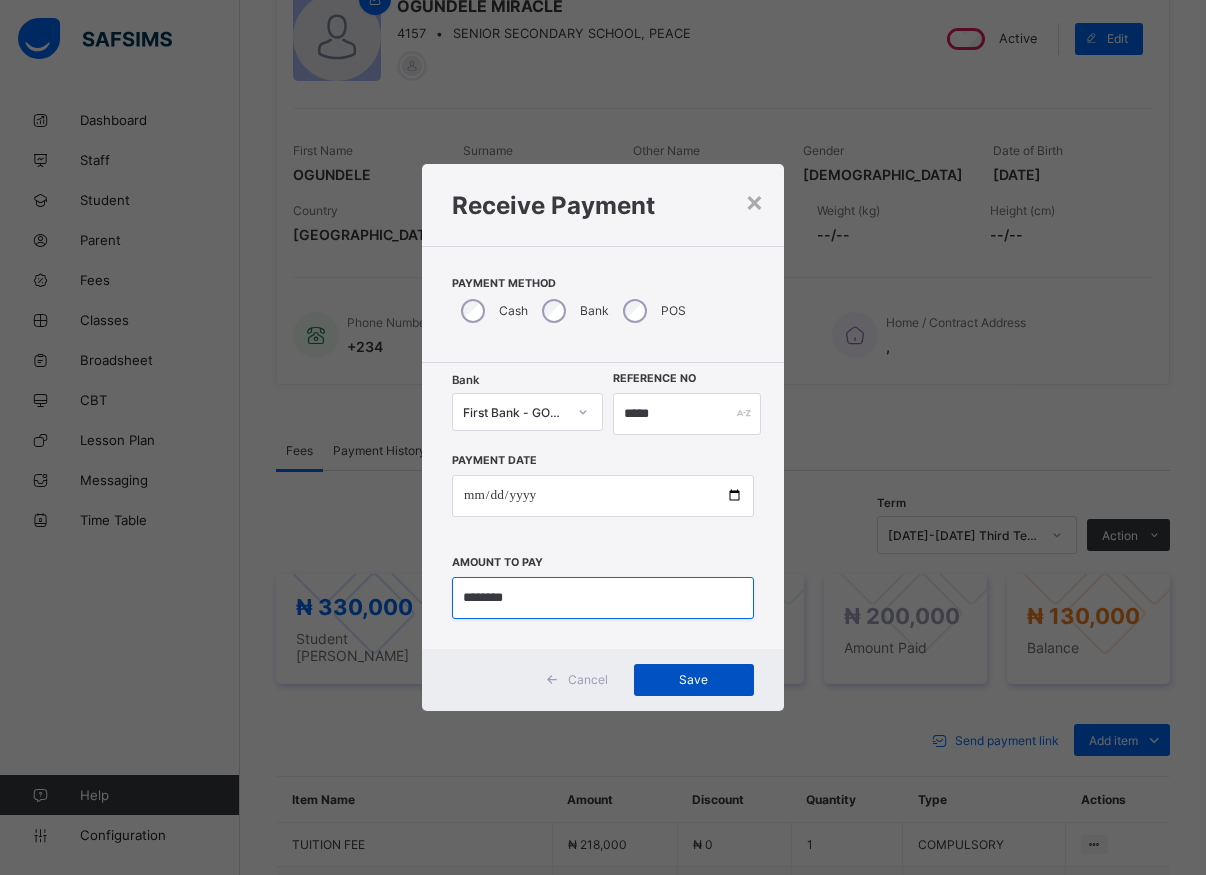type on "********" 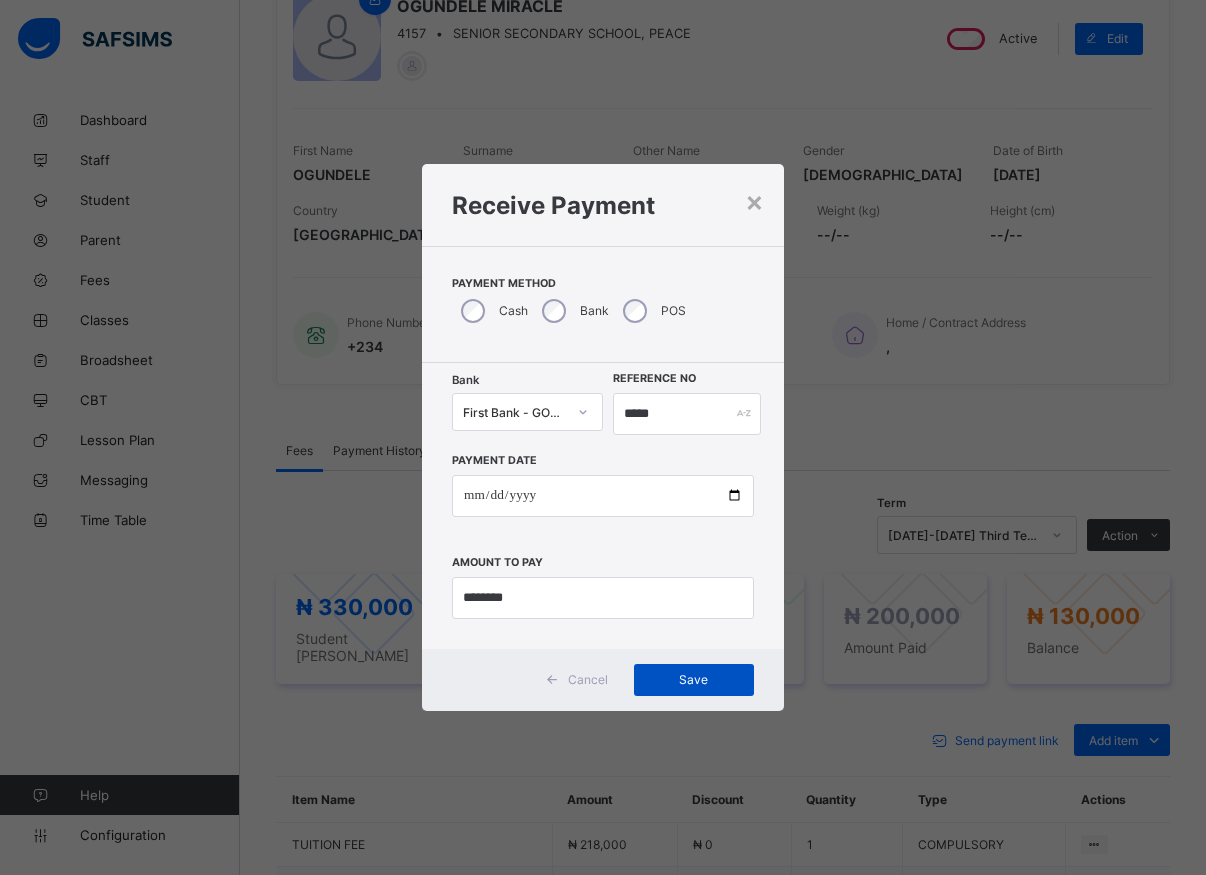 click on "Save" at bounding box center (694, 680) 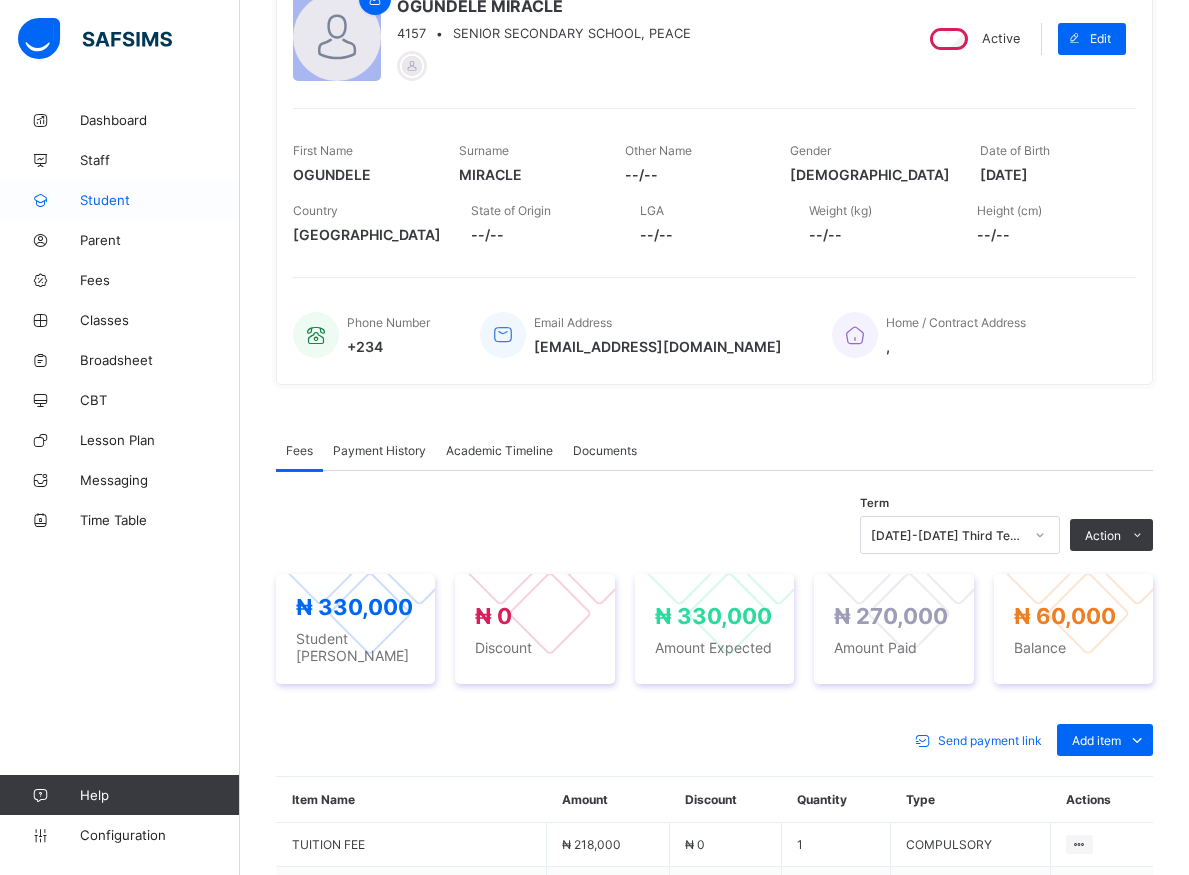 click on "Student" at bounding box center (160, 200) 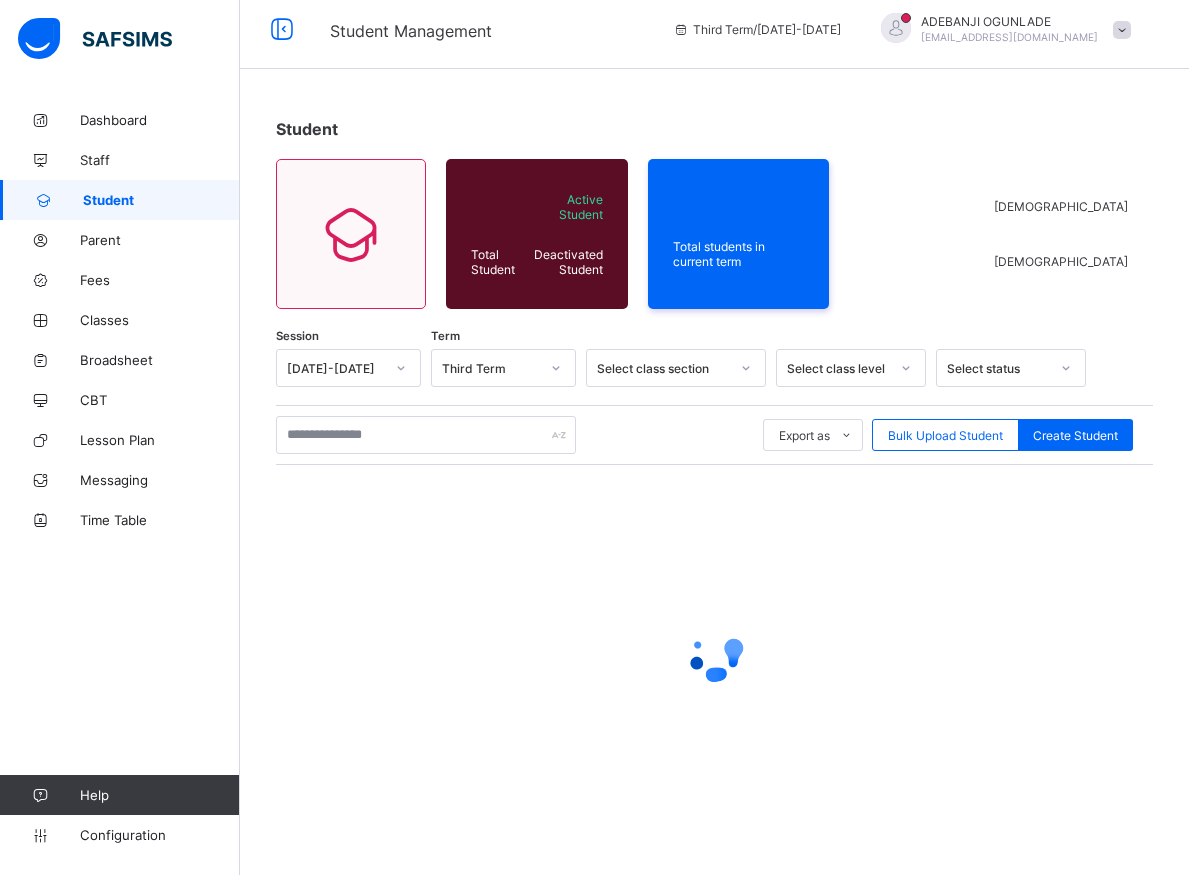 scroll, scrollTop: 11, scrollLeft: 0, axis: vertical 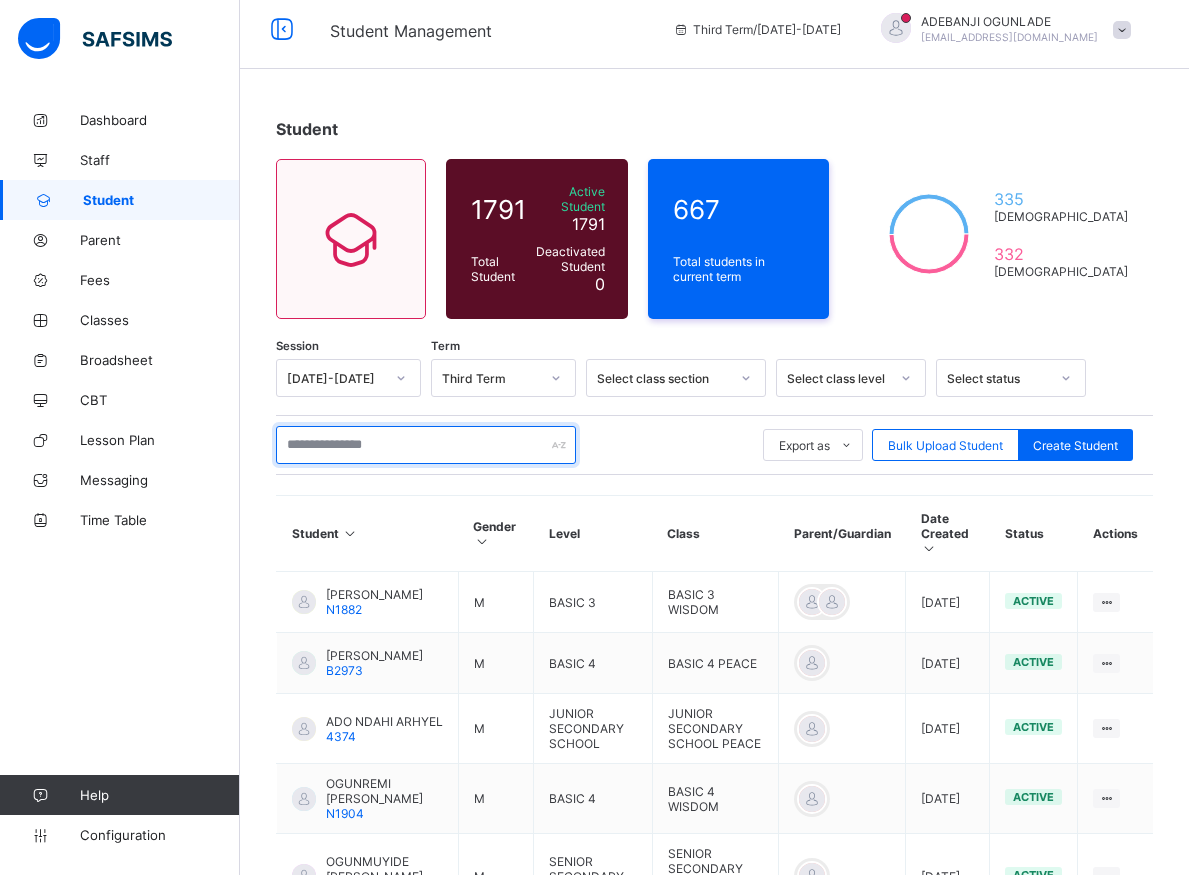 click at bounding box center [426, 445] 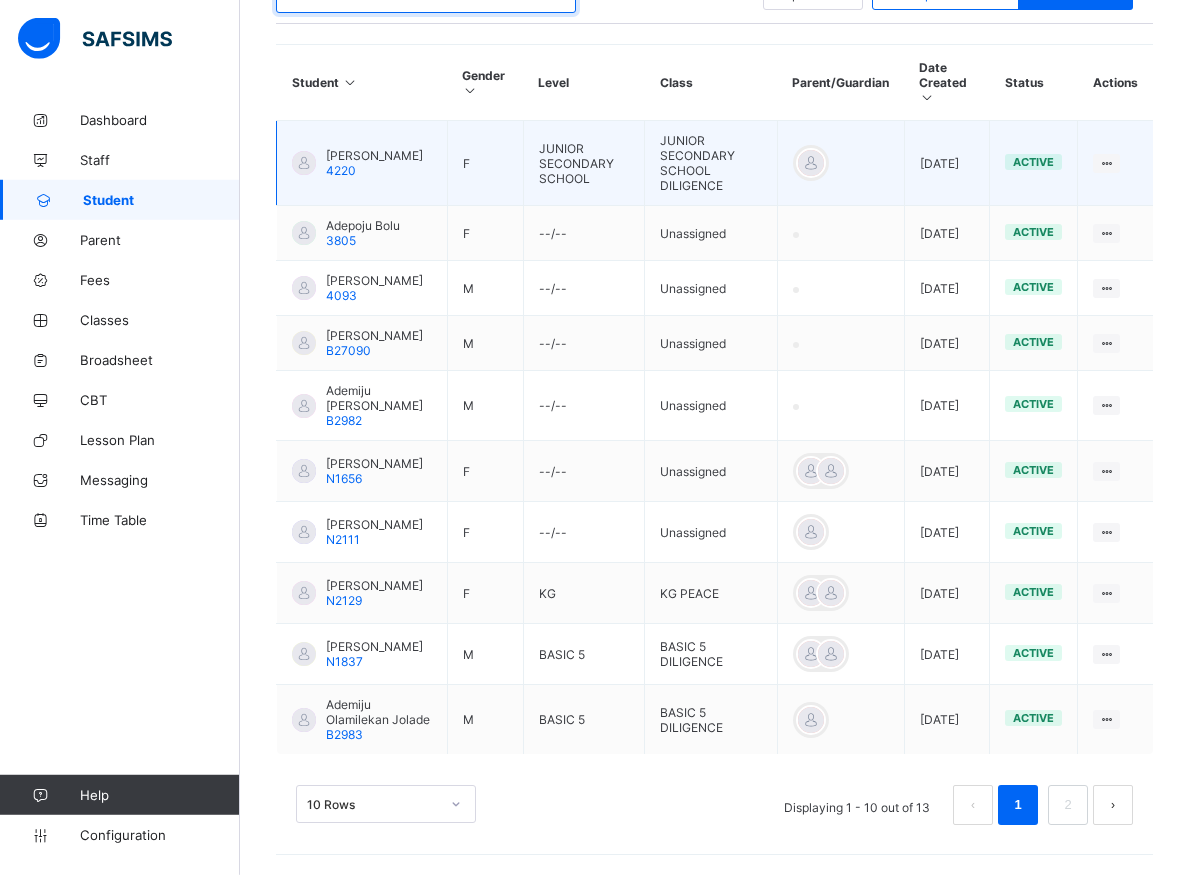 scroll, scrollTop: 521, scrollLeft: 0, axis: vertical 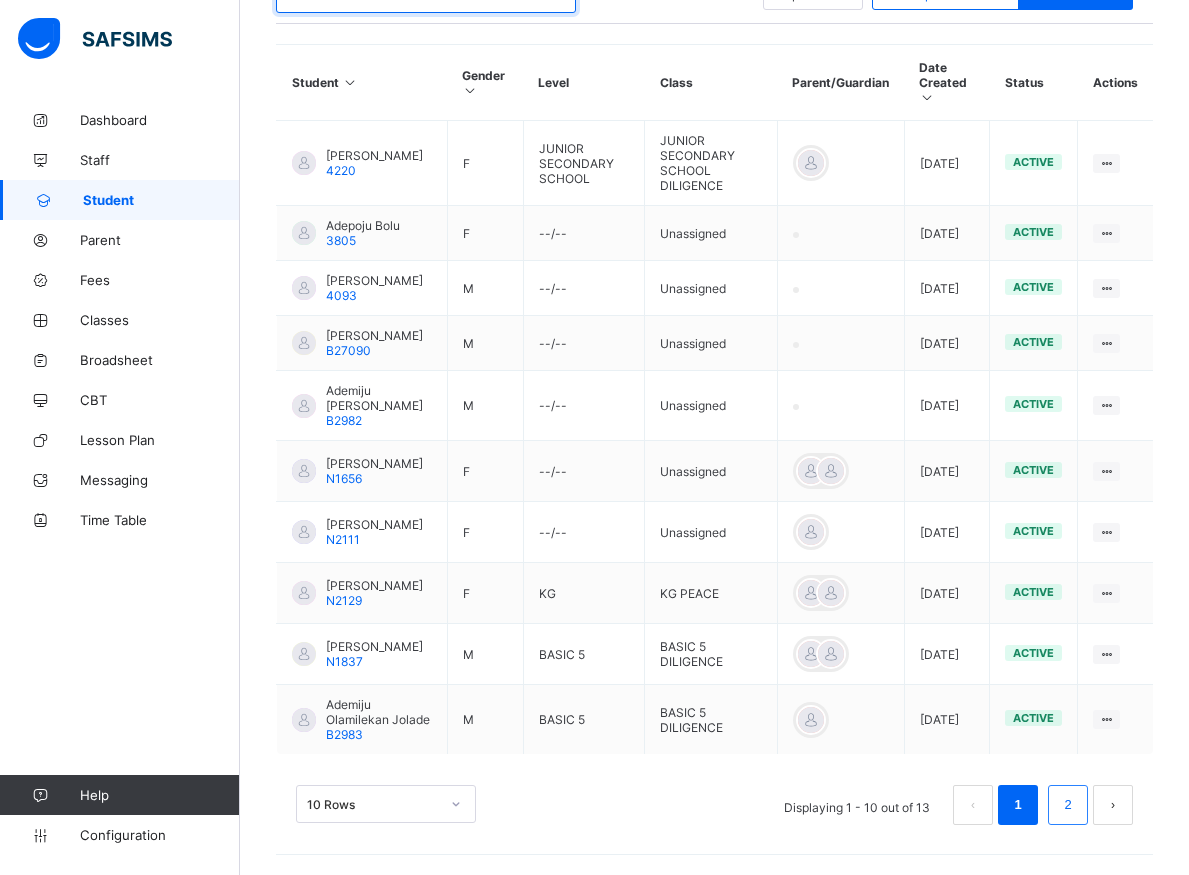 type on "*******" 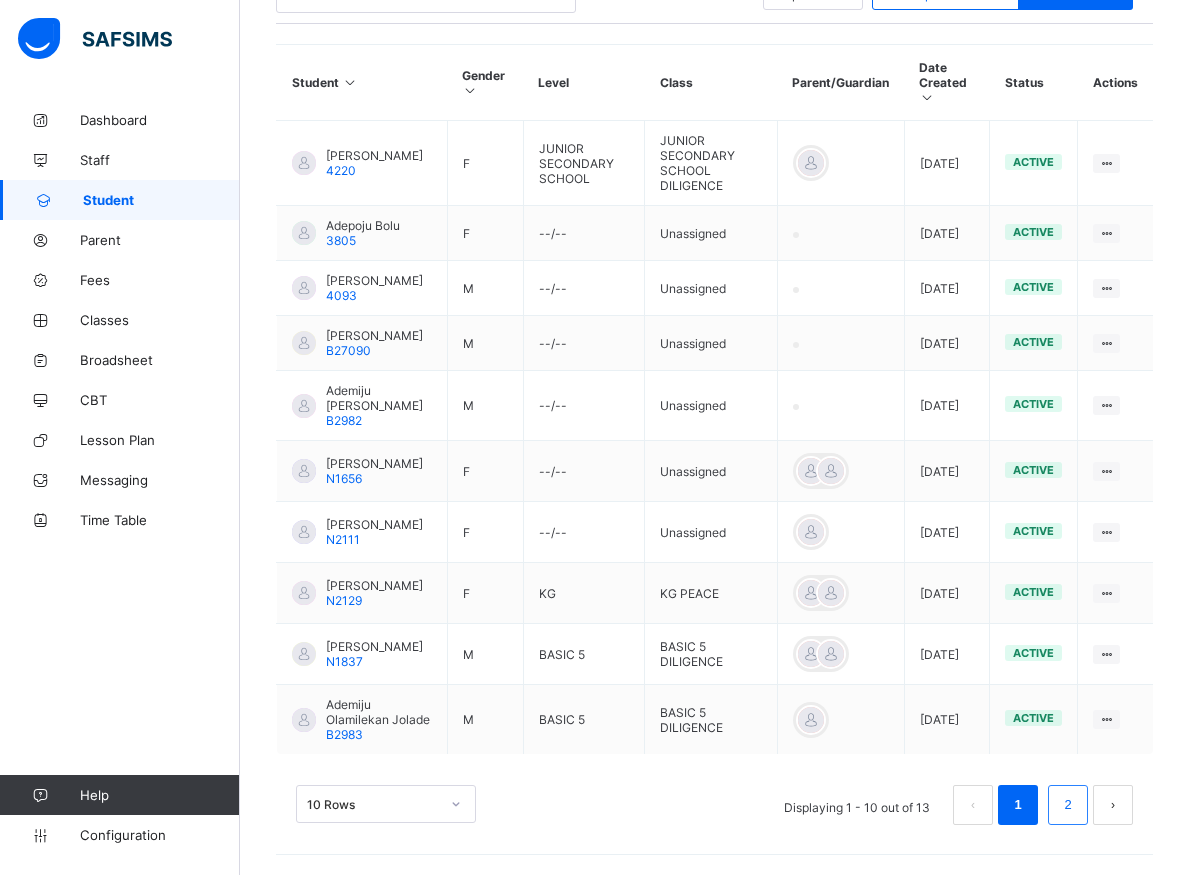 click on "2" at bounding box center (1067, 805) 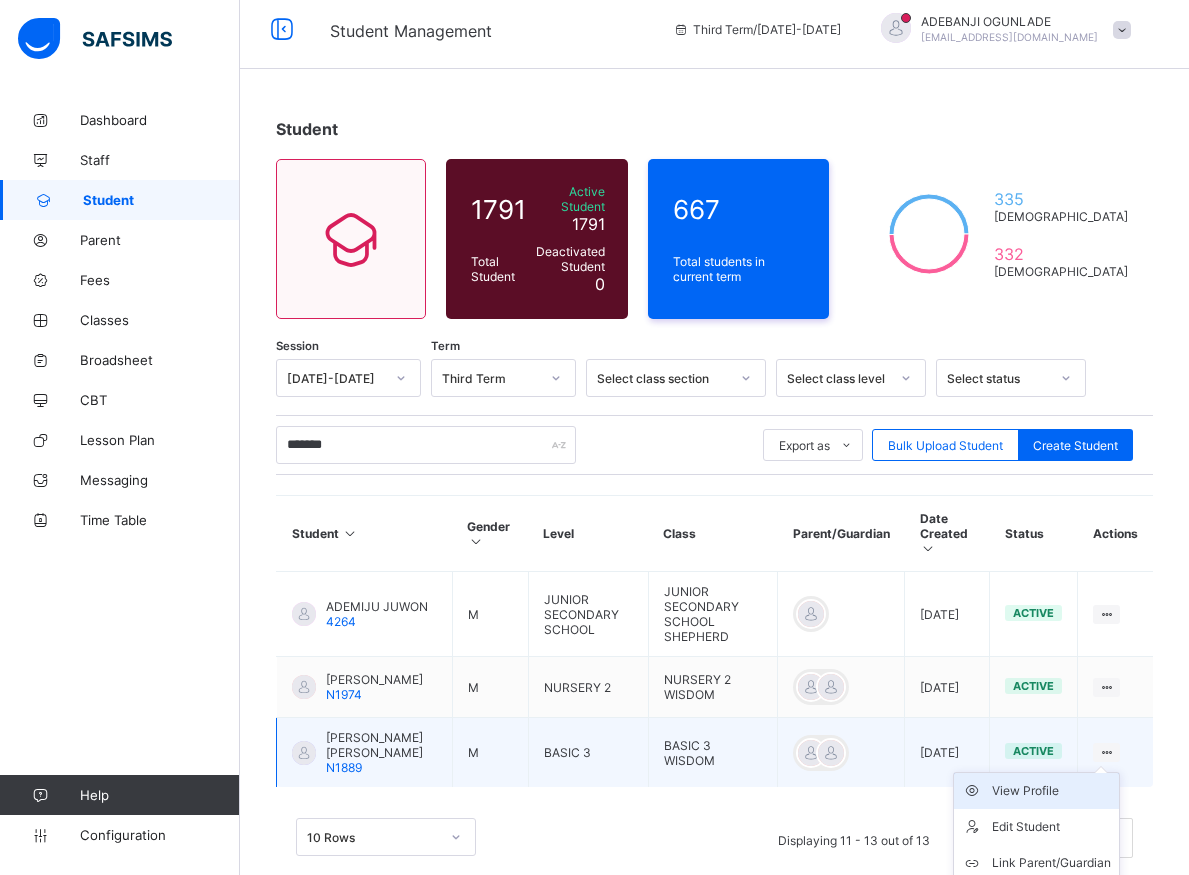 click on "View Profile" at bounding box center [1051, 791] 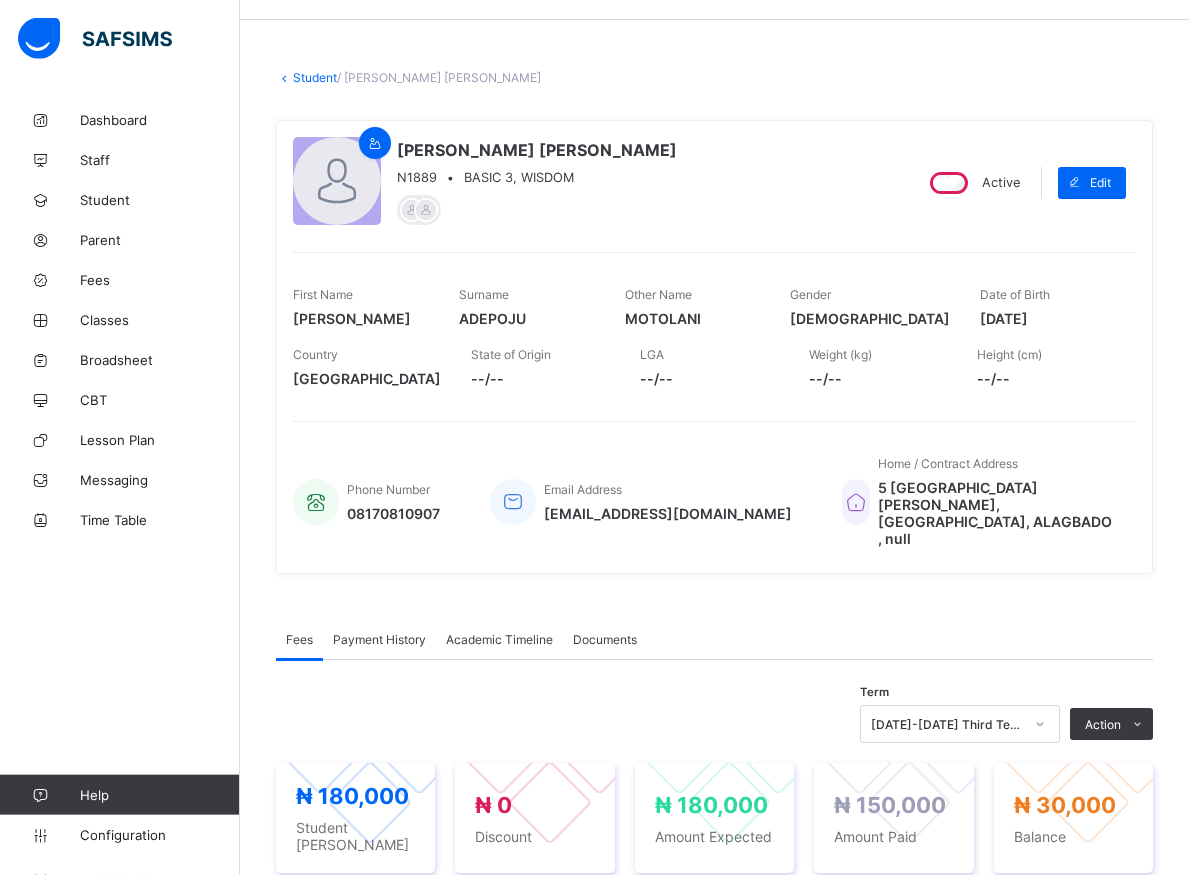 scroll, scrollTop: 113, scrollLeft: 0, axis: vertical 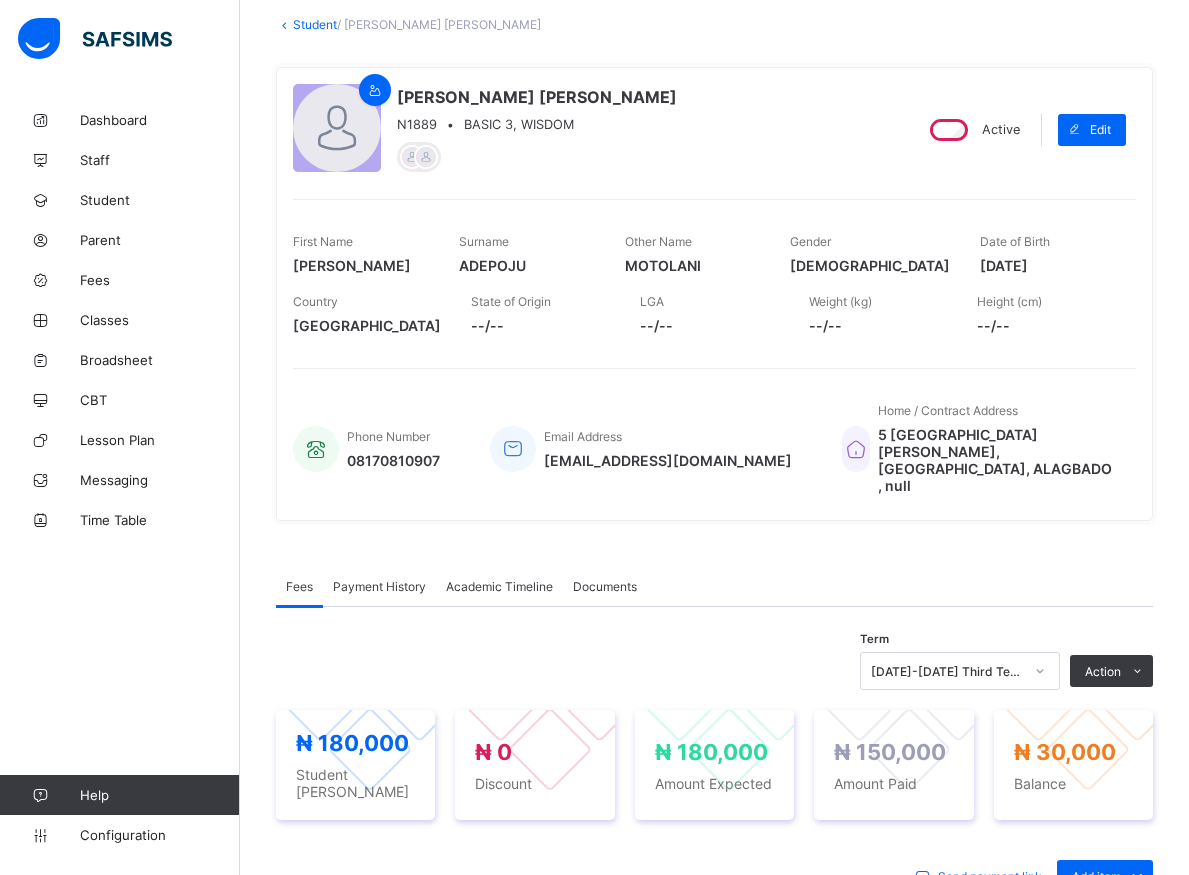 click on "Fees" at bounding box center (299, 586) 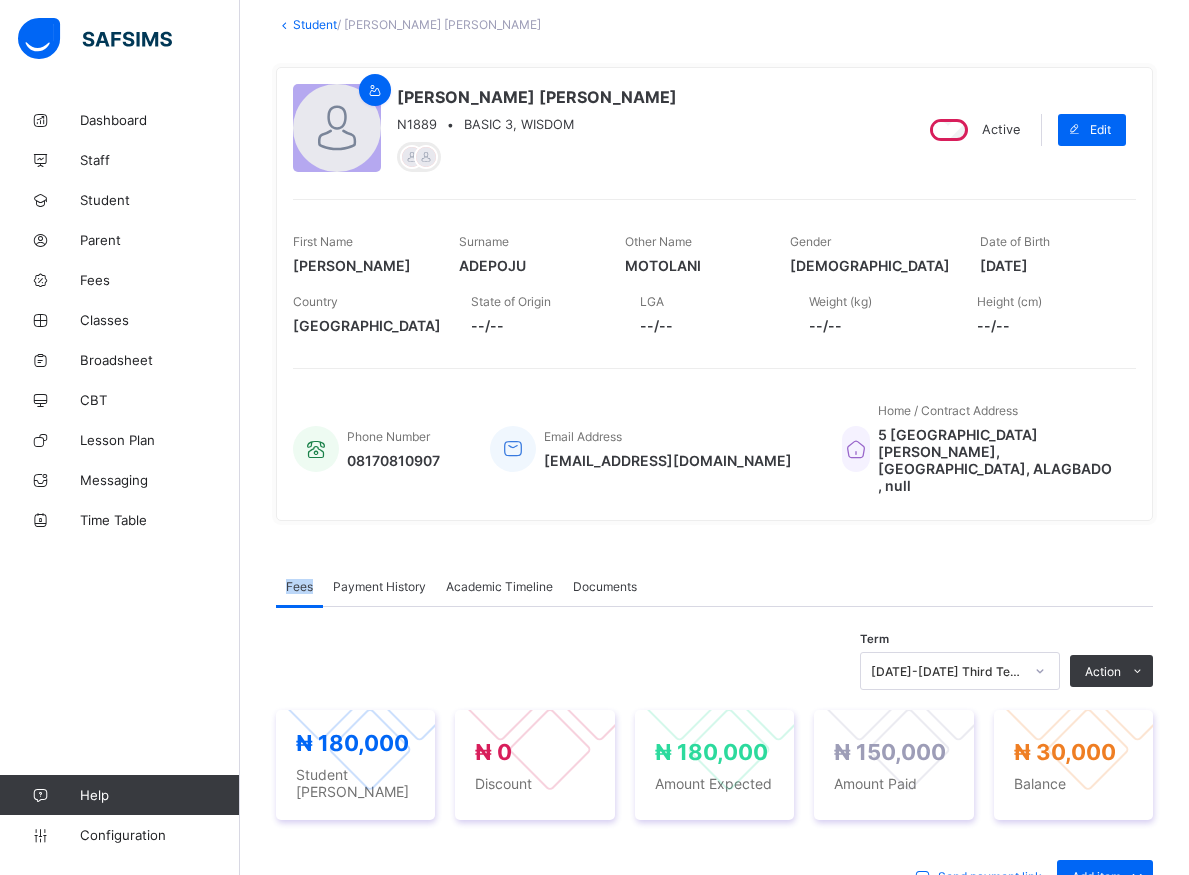 click on "Fees" at bounding box center [299, 586] 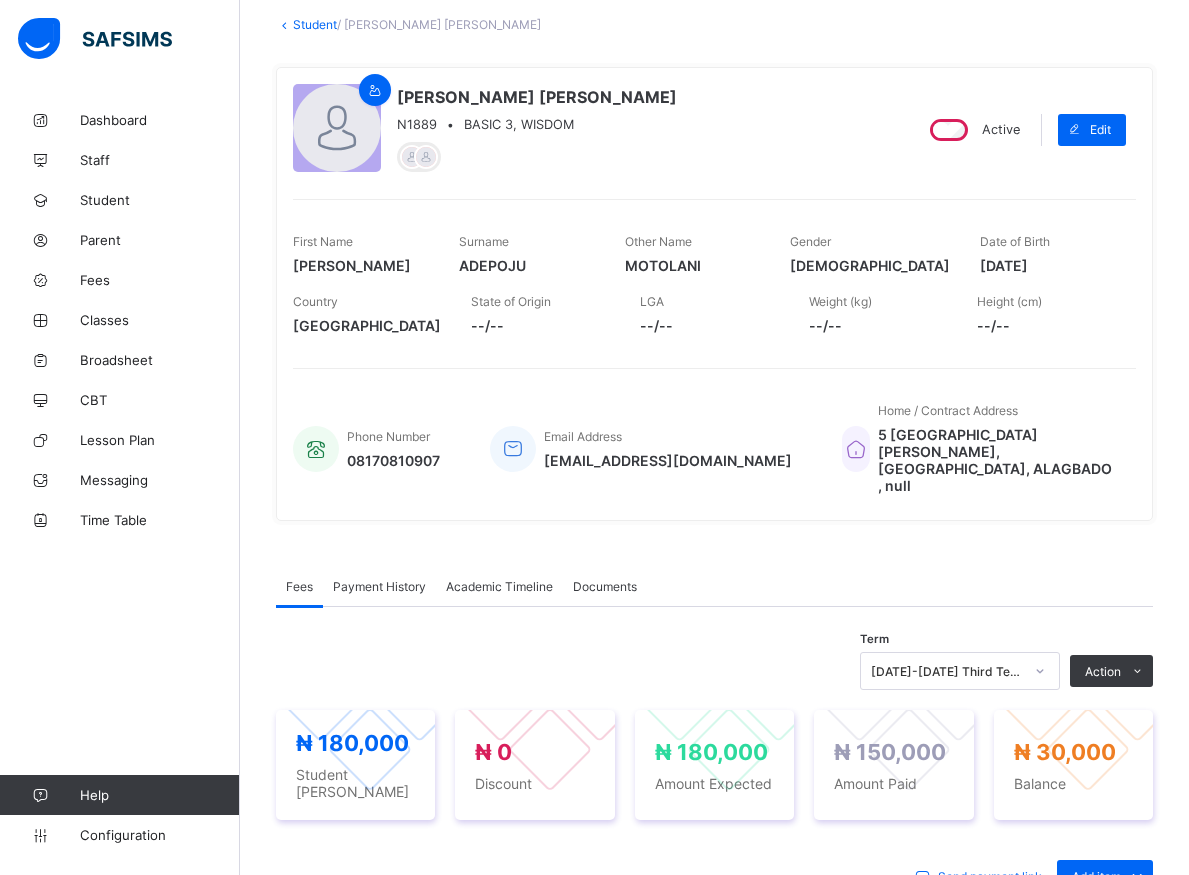 click on "Payment History" at bounding box center [379, 586] 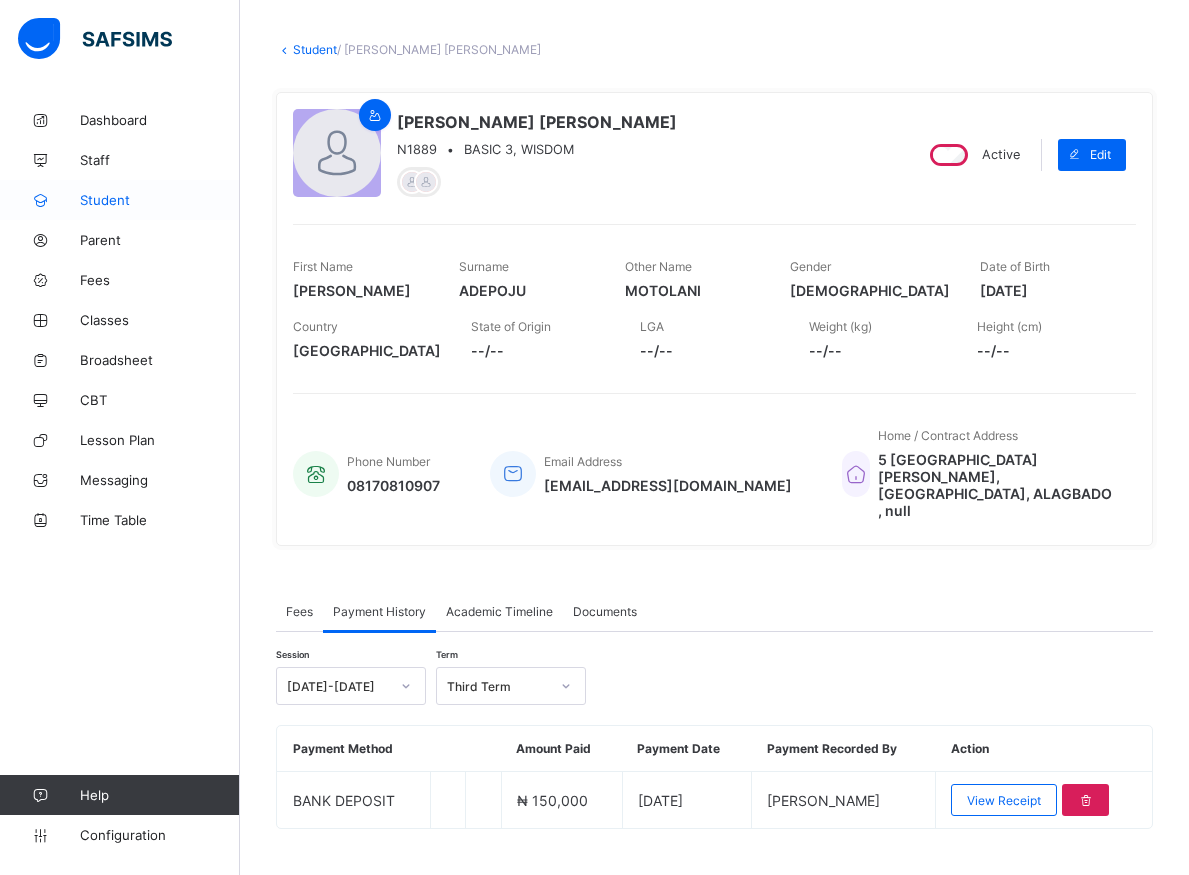 click on "Student" at bounding box center [160, 200] 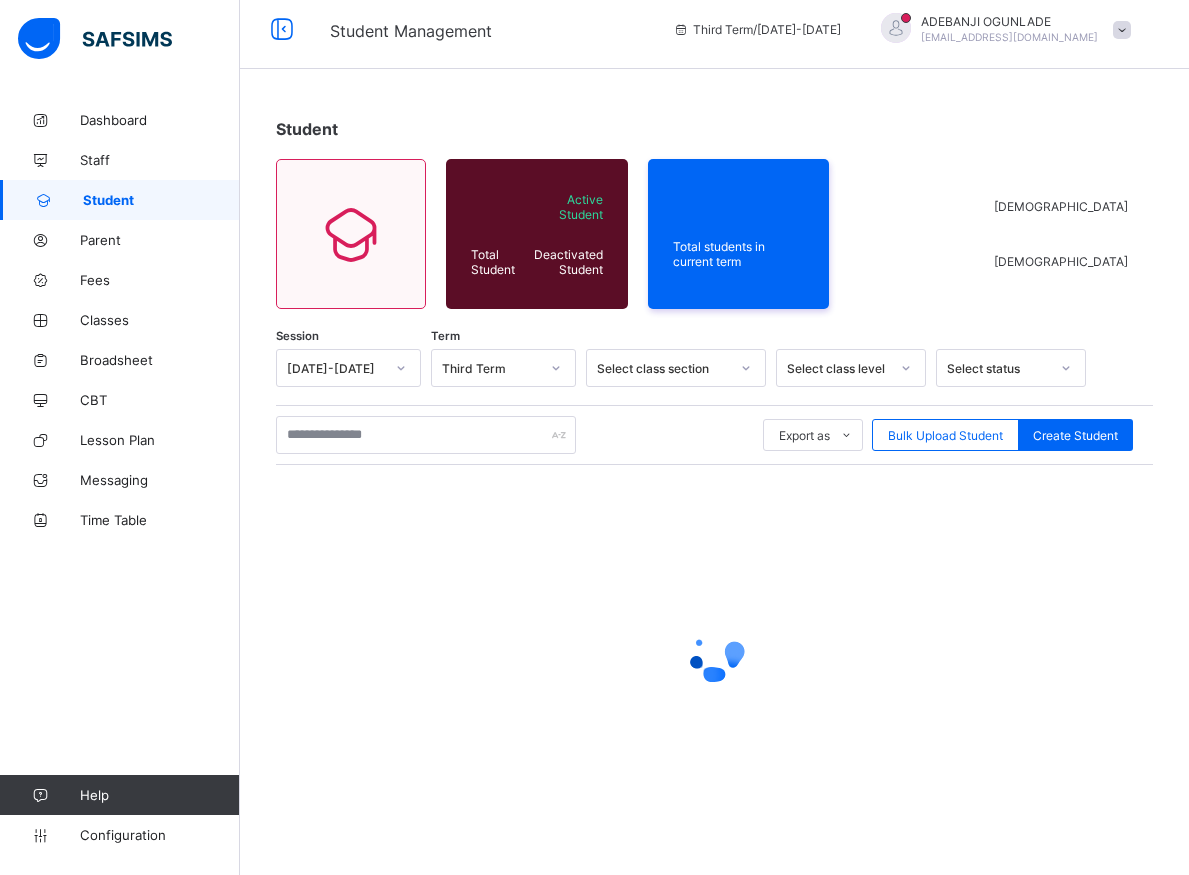 scroll, scrollTop: 11, scrollLeft: 0, axis: vertical 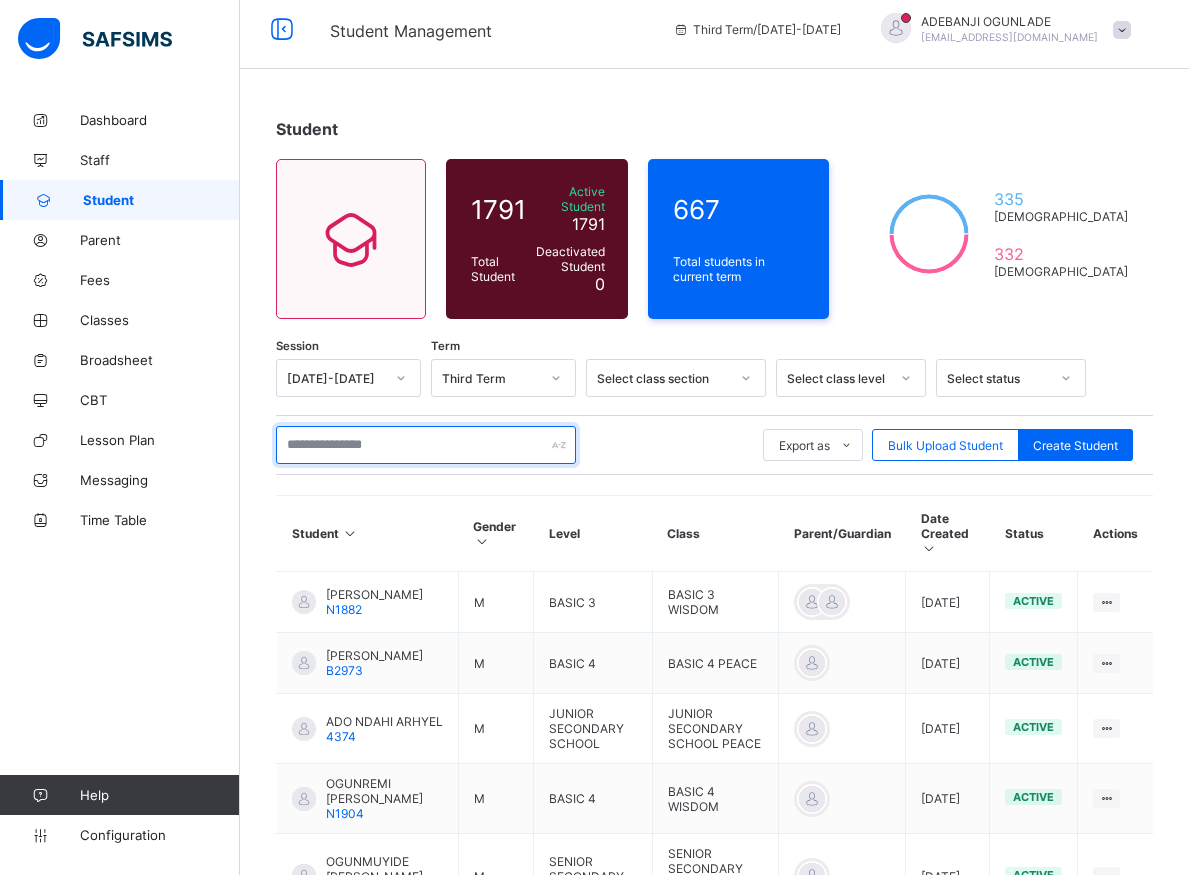 click at bounding box center [426, 445] 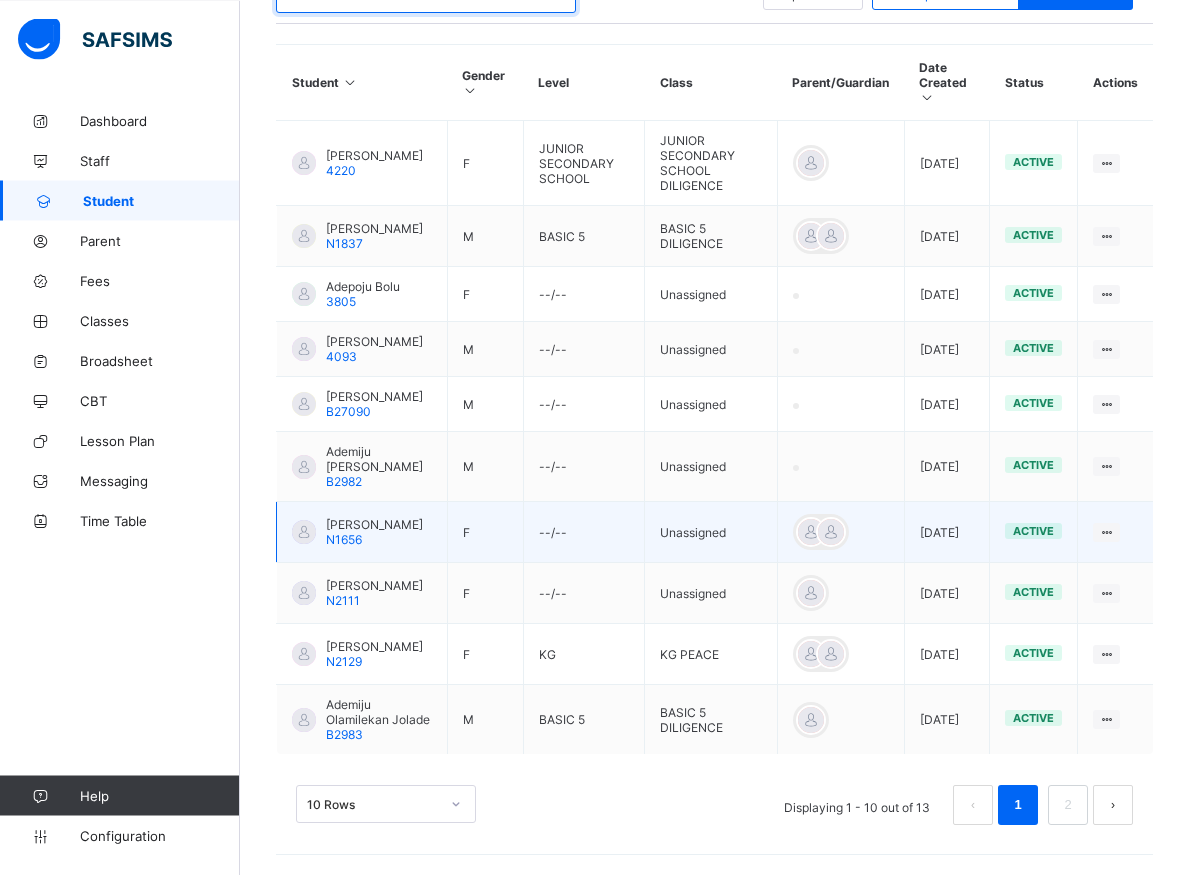 scroll, scrollTop: 533, scrollLeft: 0, axis: vertical 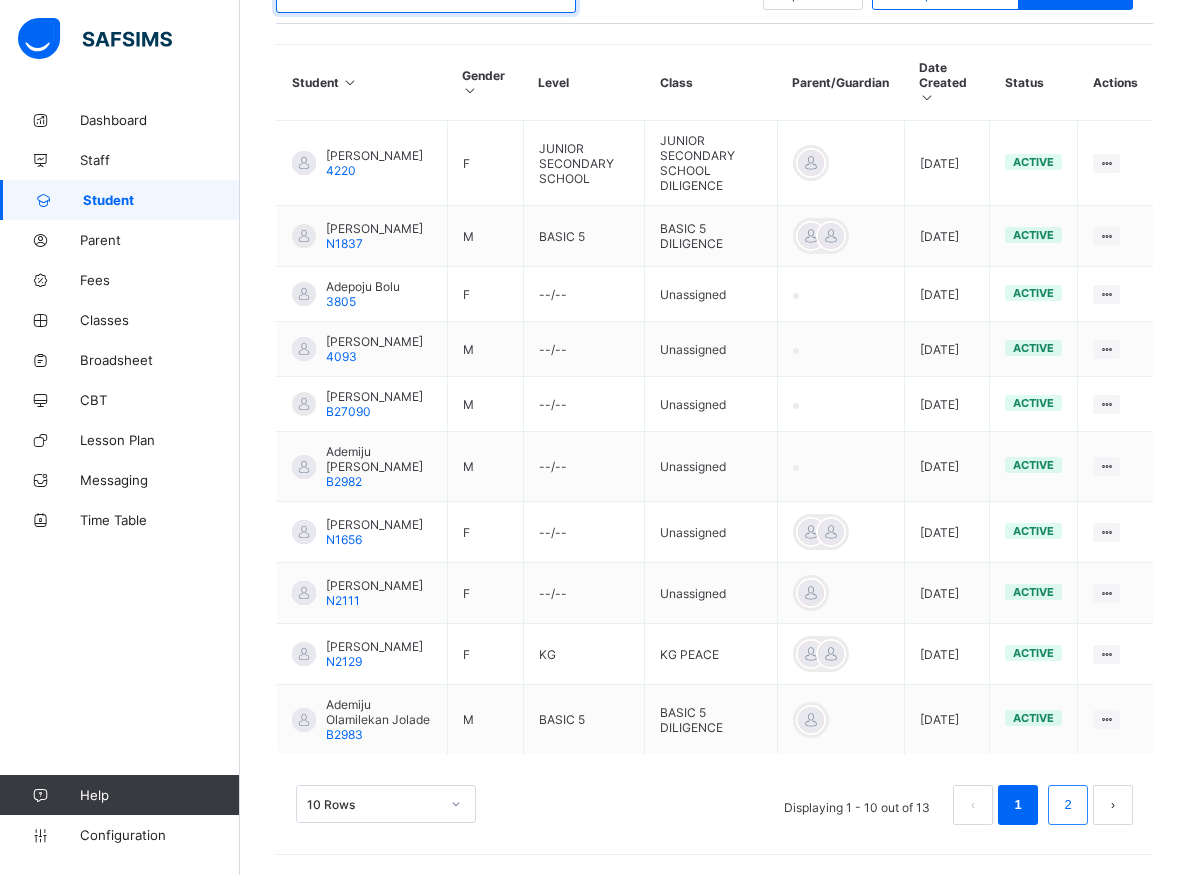 type on "*******" 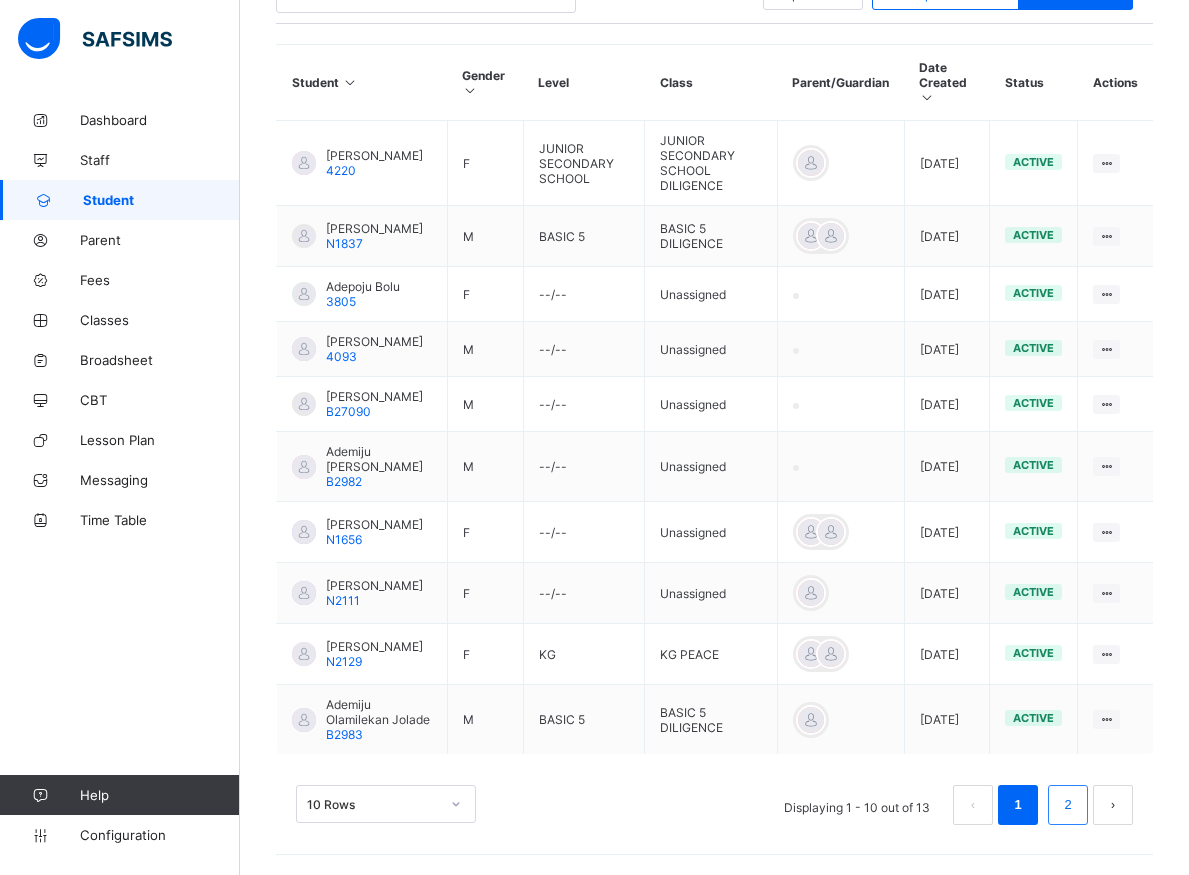 click on "2" at bounding box center (1067, 805) 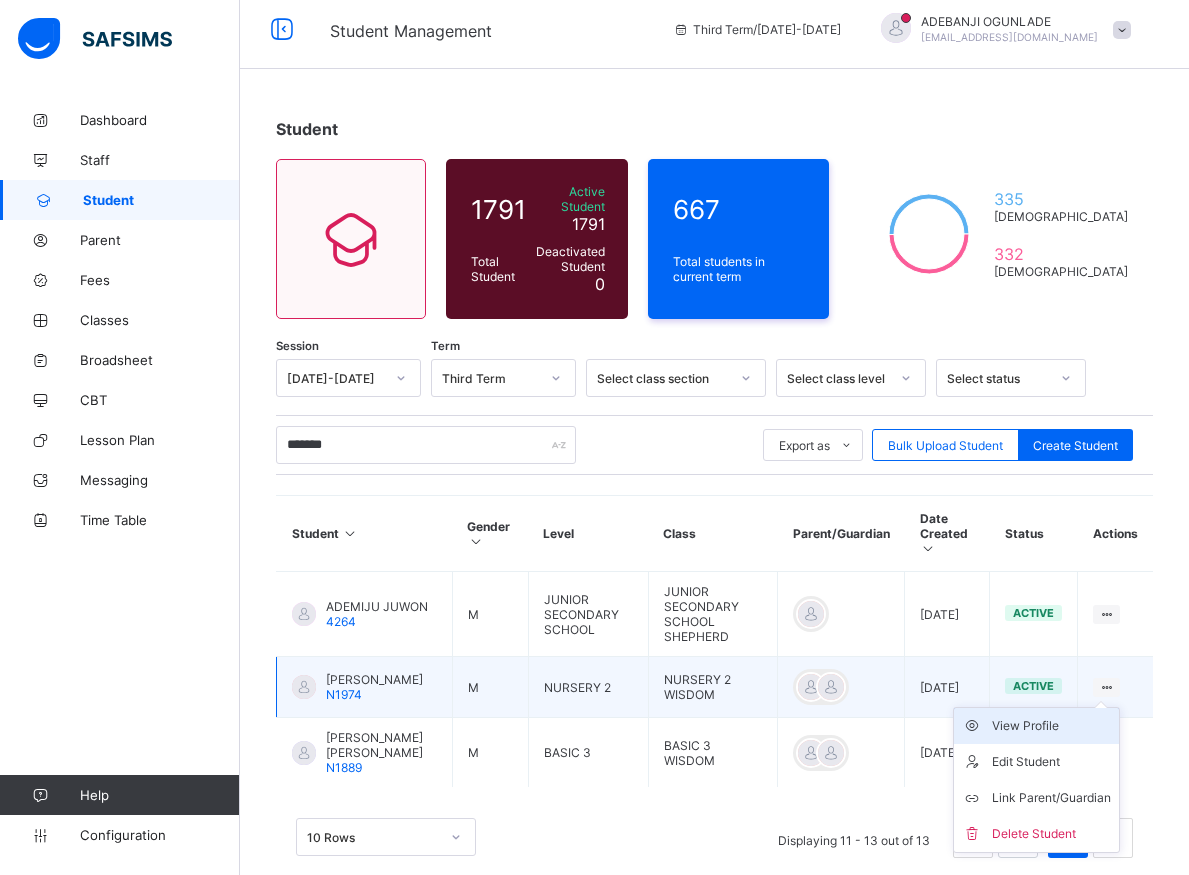 click on "View Profile" at bounding box center [1051, 726] 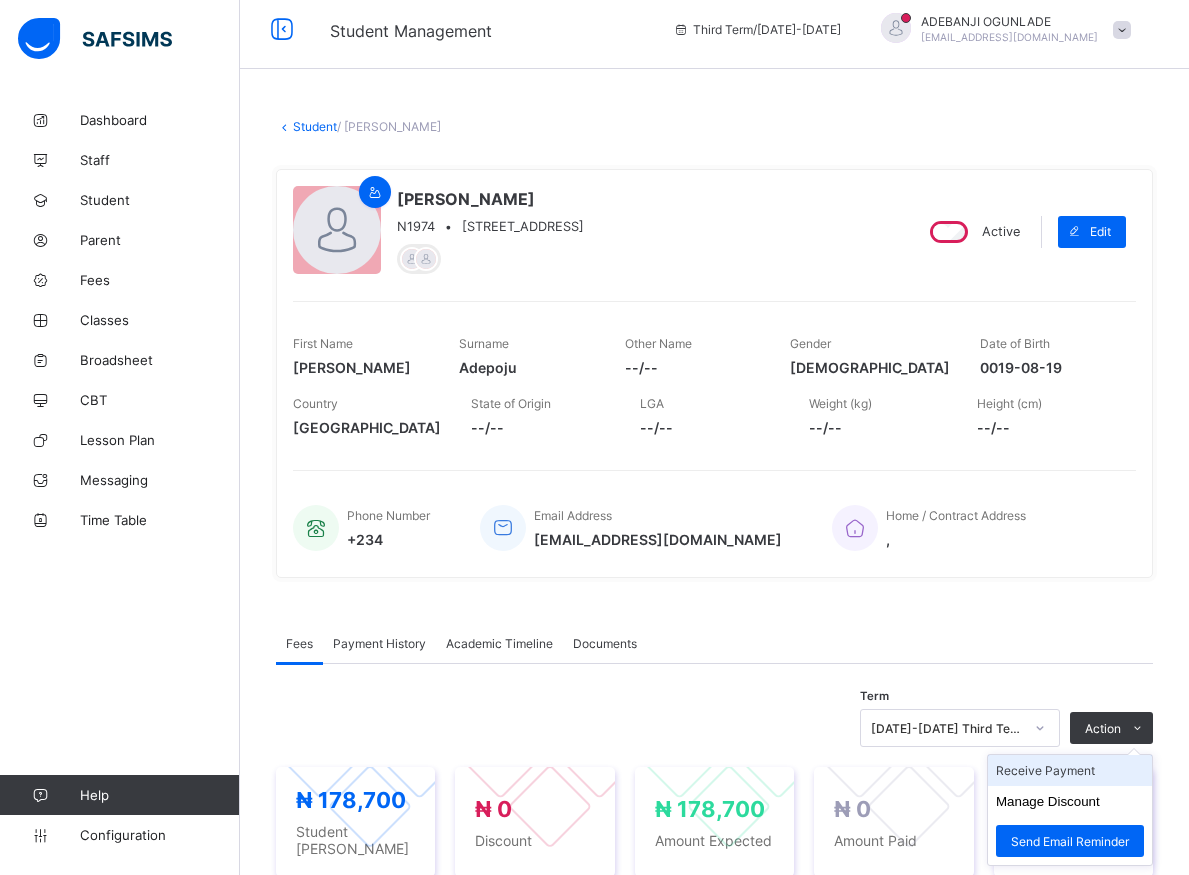 click on "Receive Payment" at bounding box center [1070, 770] 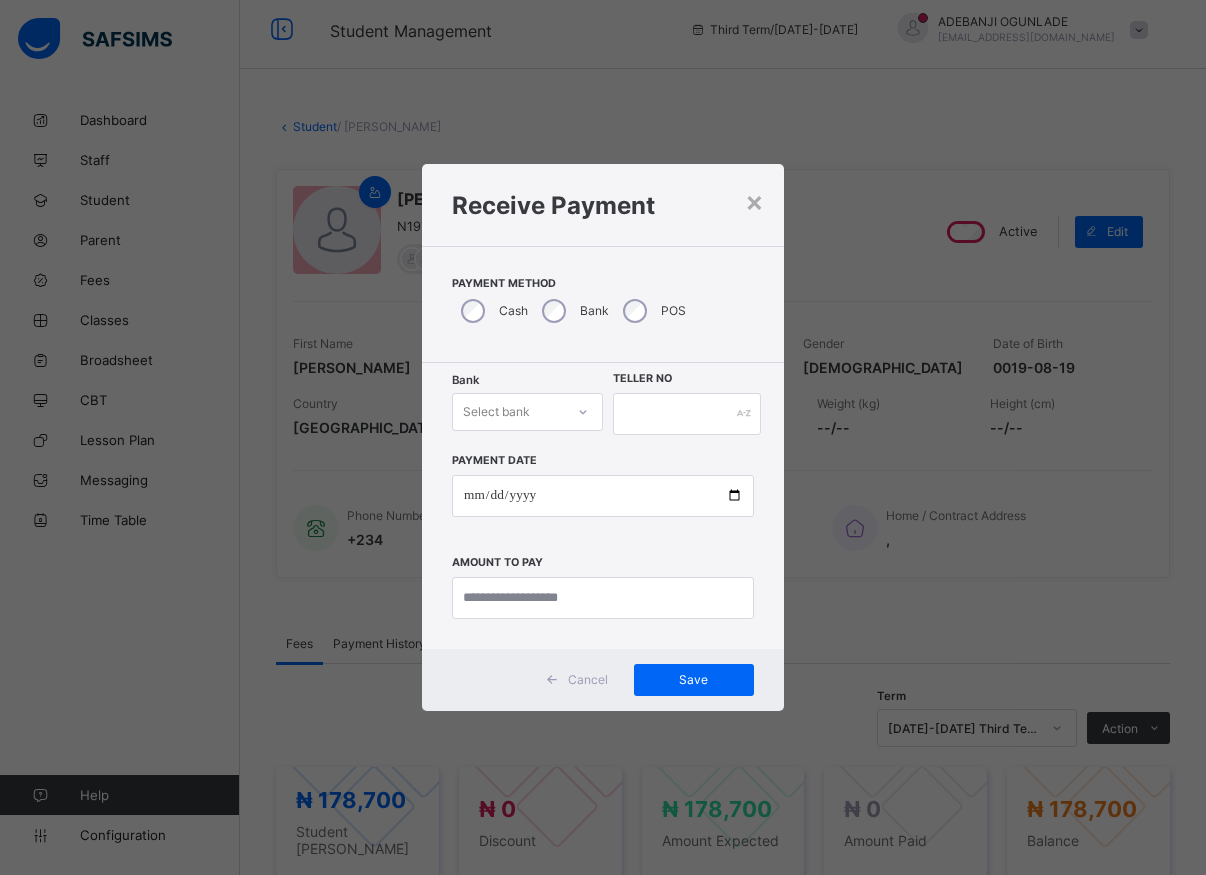 click at bounding box center (583, 412) 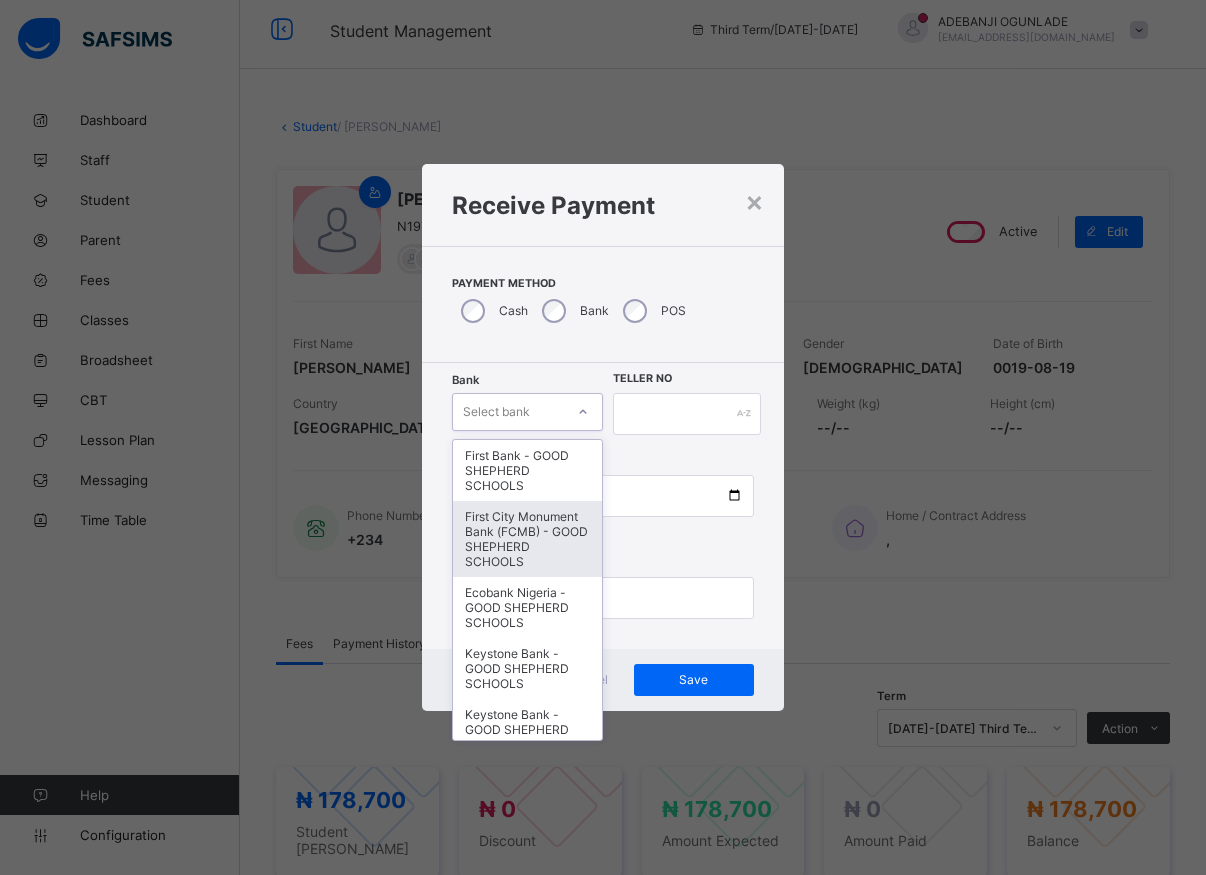 click on "First City Monument Bank (FCMB) - GOOD SHEPHERD SCHOOLS" at bounding box center [527, 539] 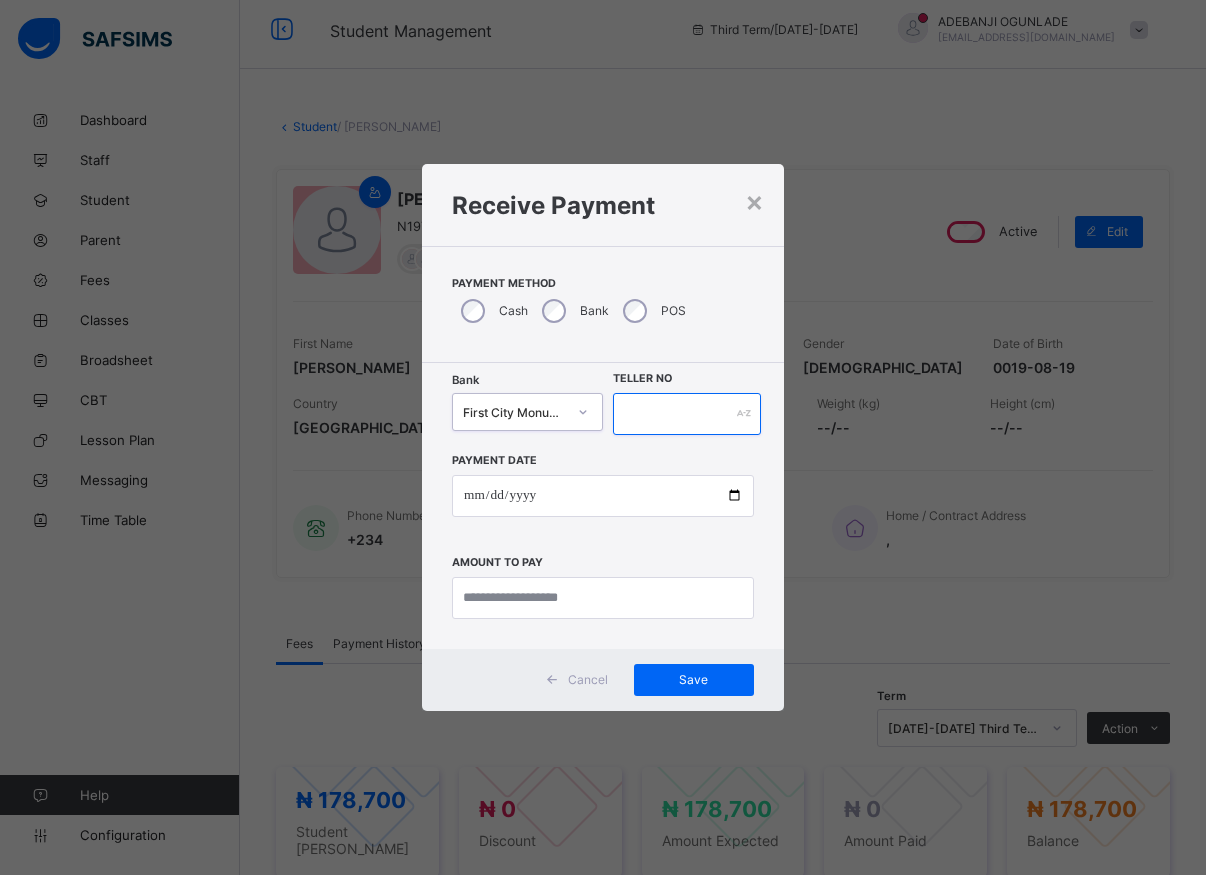 click at bounding box center [687, 414] 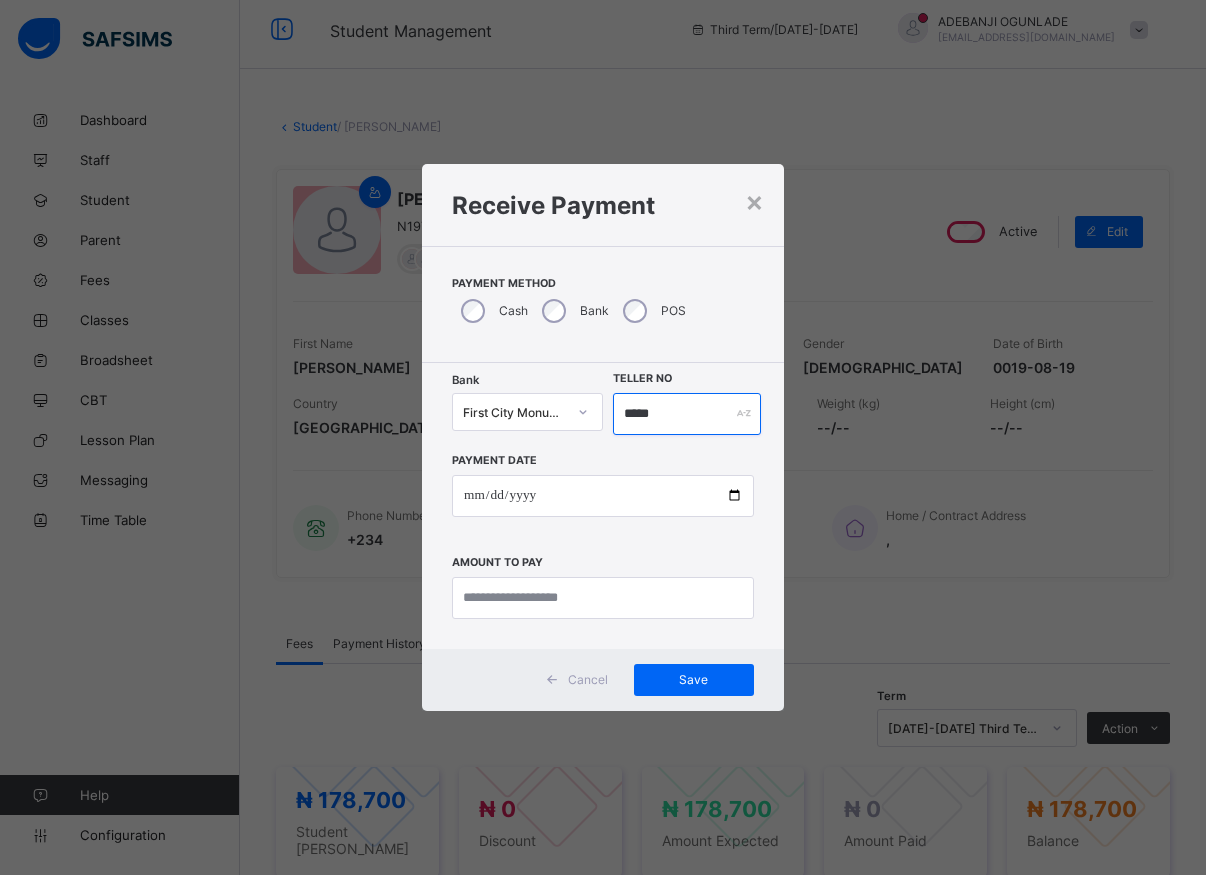 type on "*****" 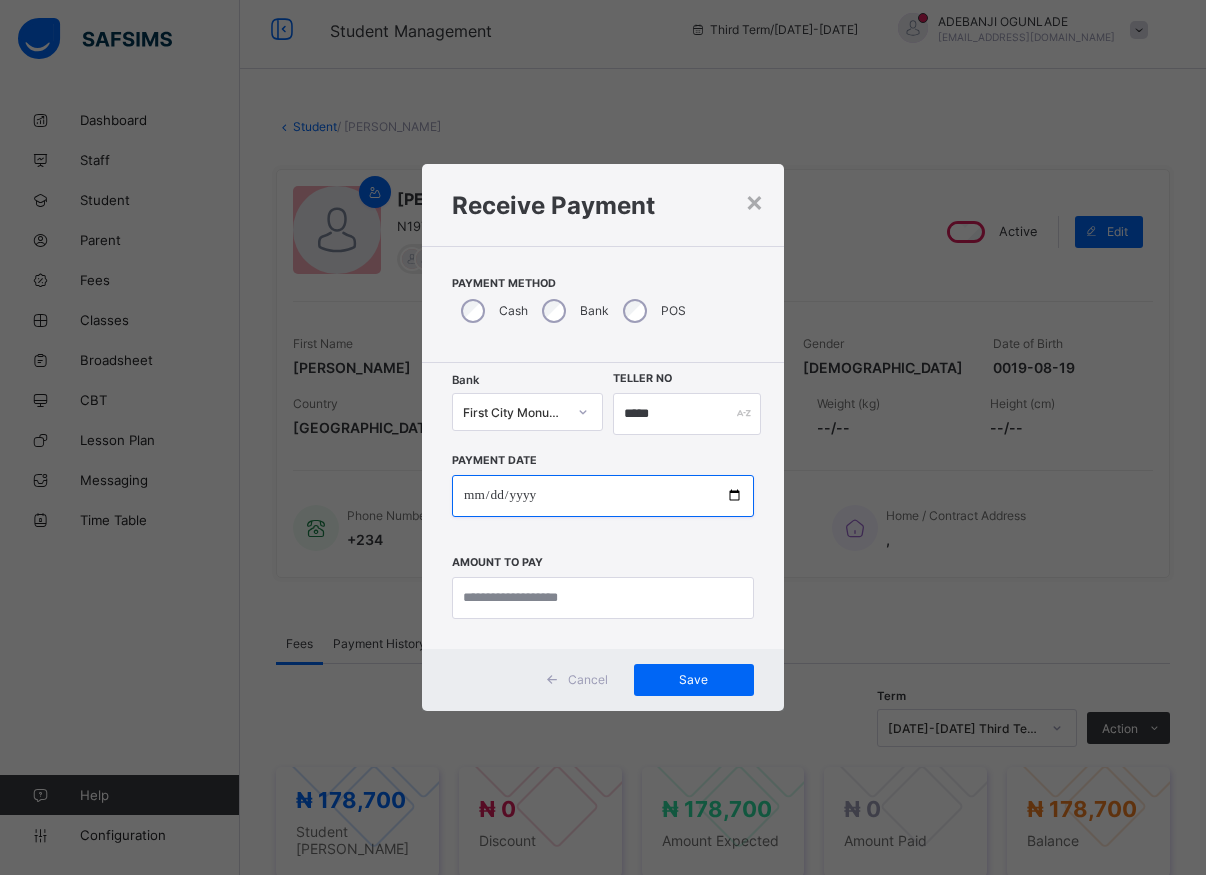click at bounding box center [603, 496] 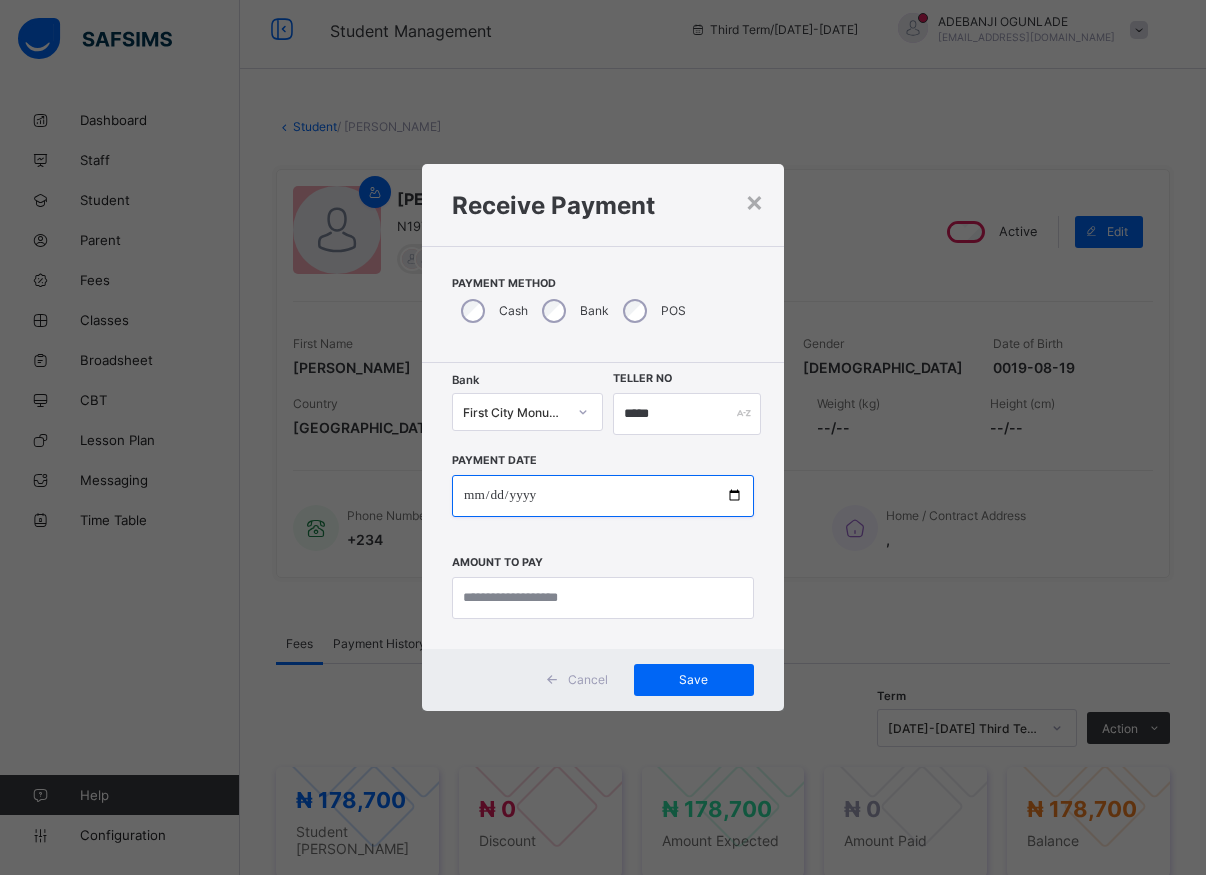 type on "**********" 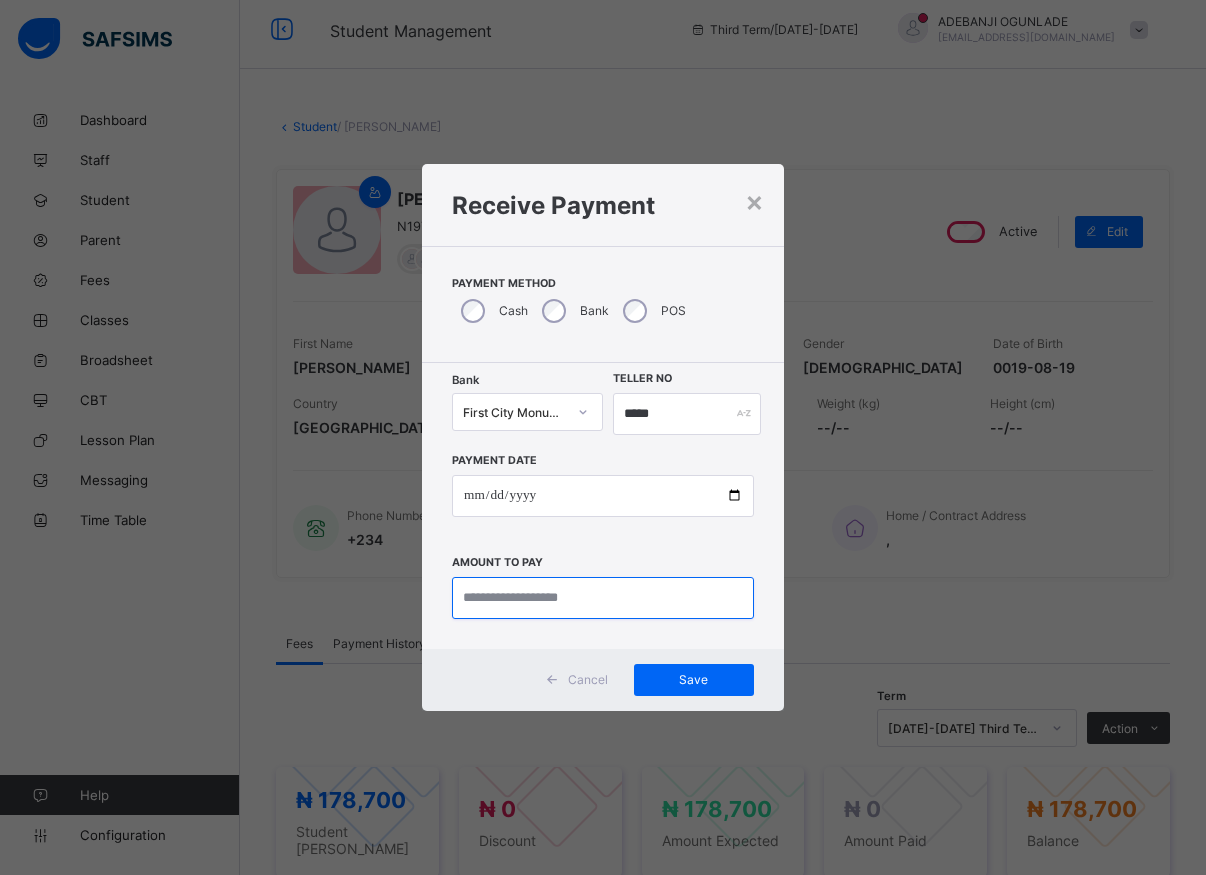 click at bounding box center (603, 598) 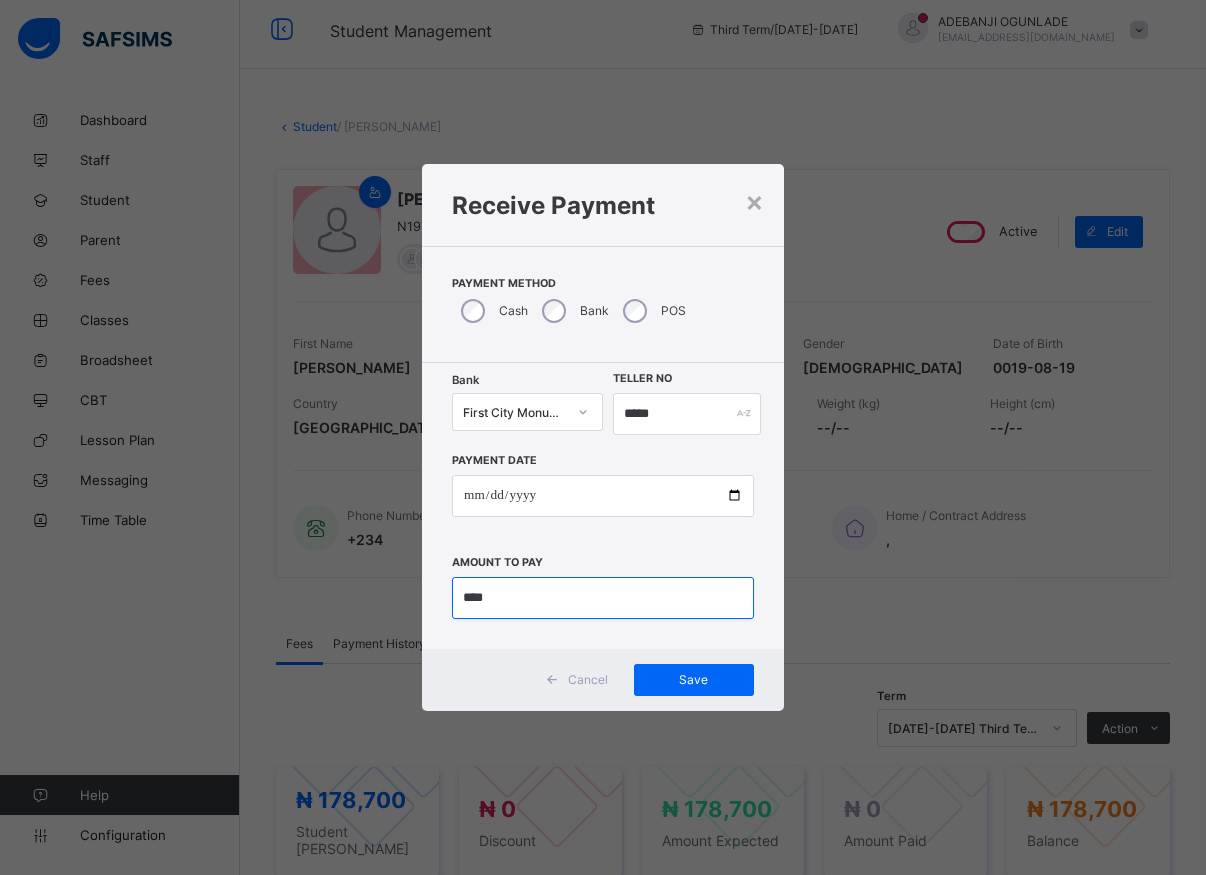 click at bounding box center (603, 598) 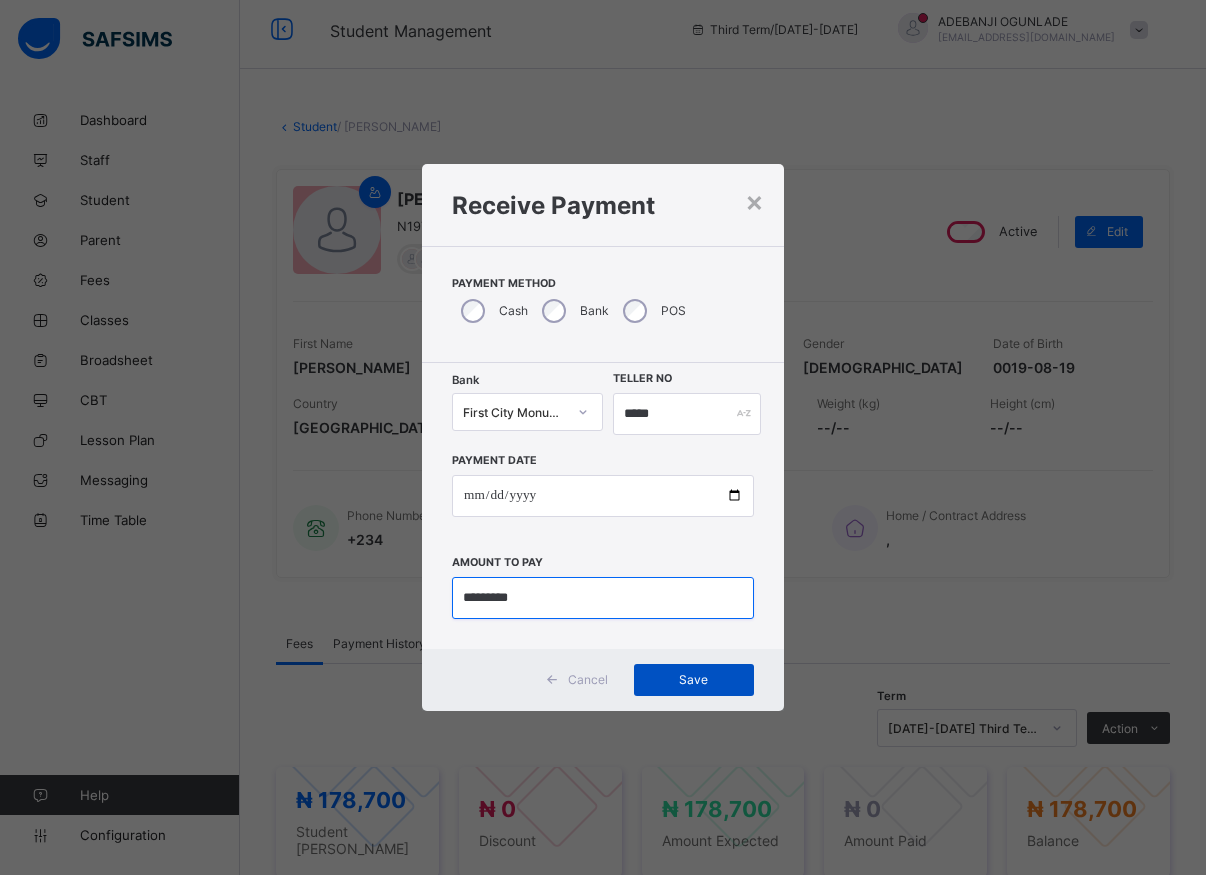 type on "*********" 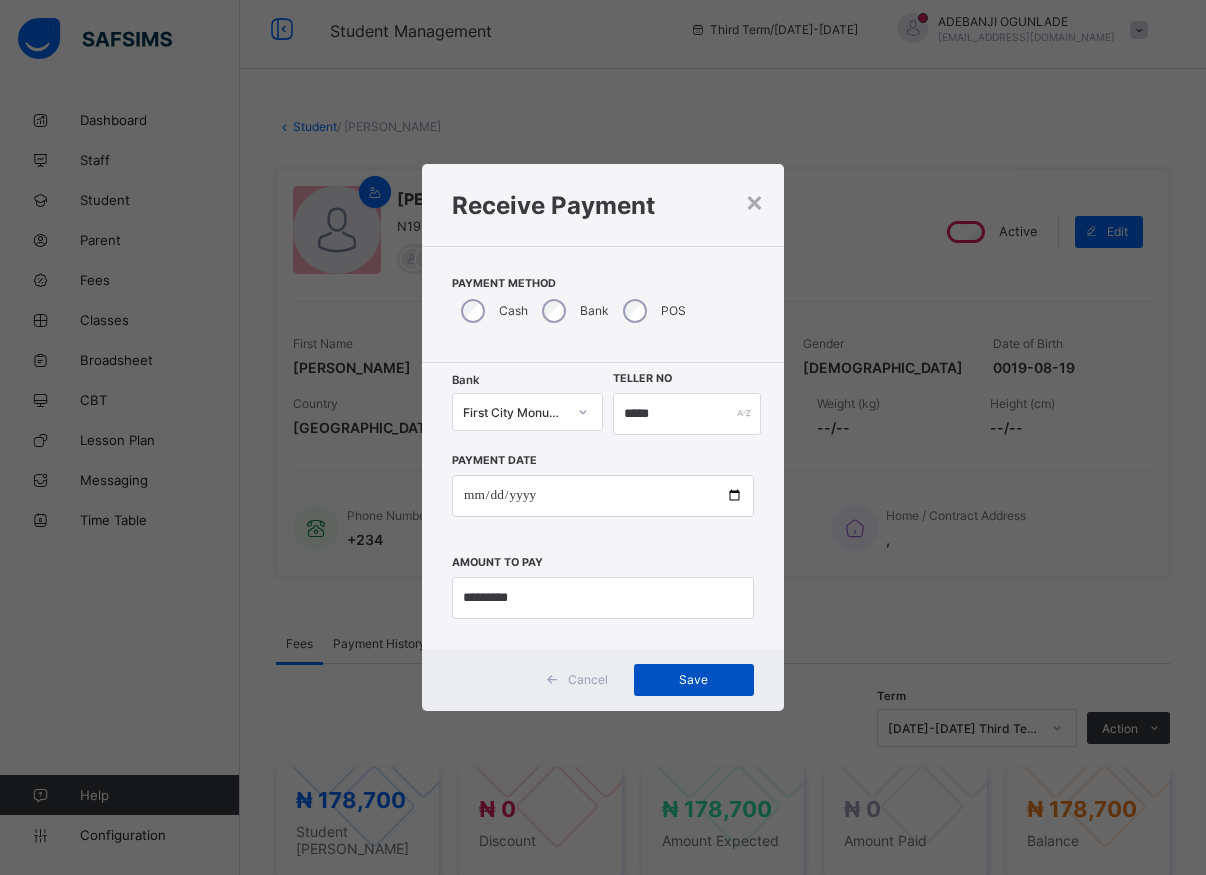 click on "Save" at bounding box center (694, 679) 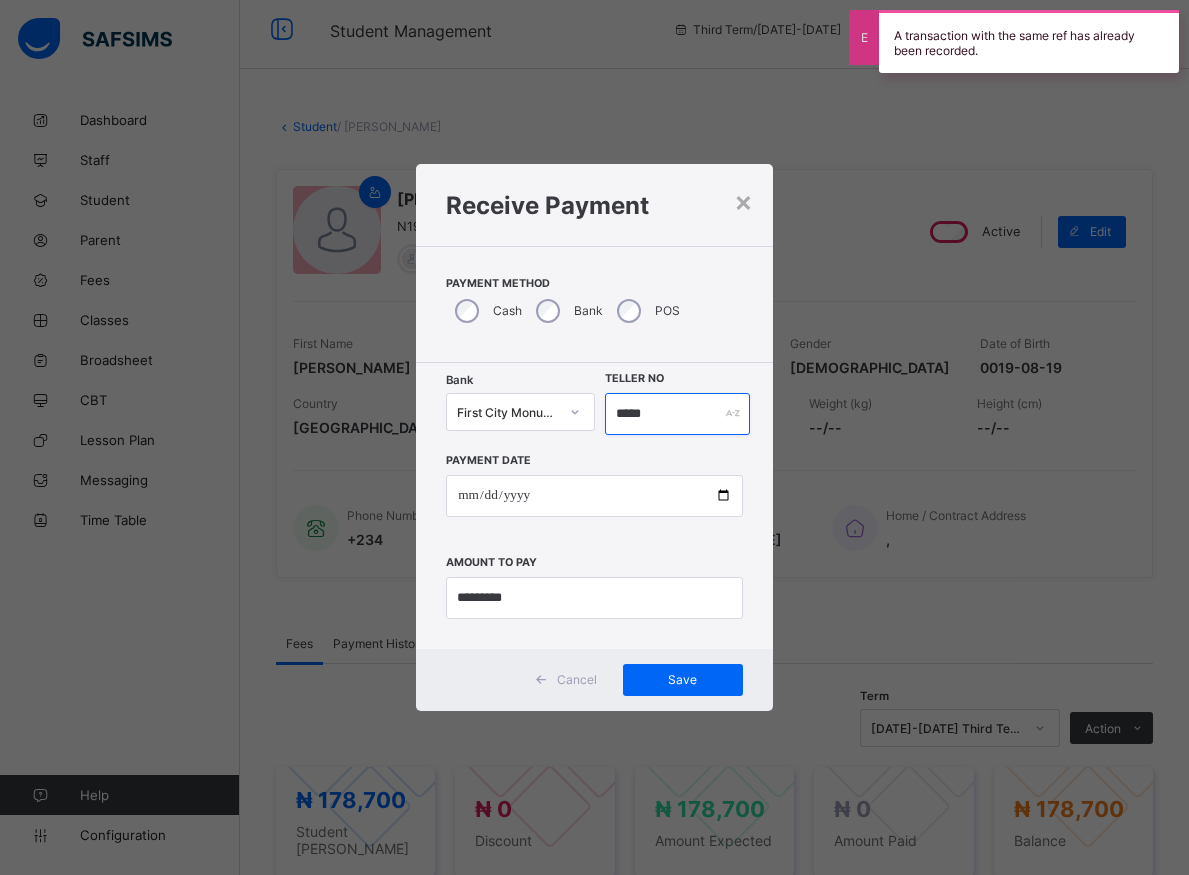 click on "*****" at bounding box center [677, 414] 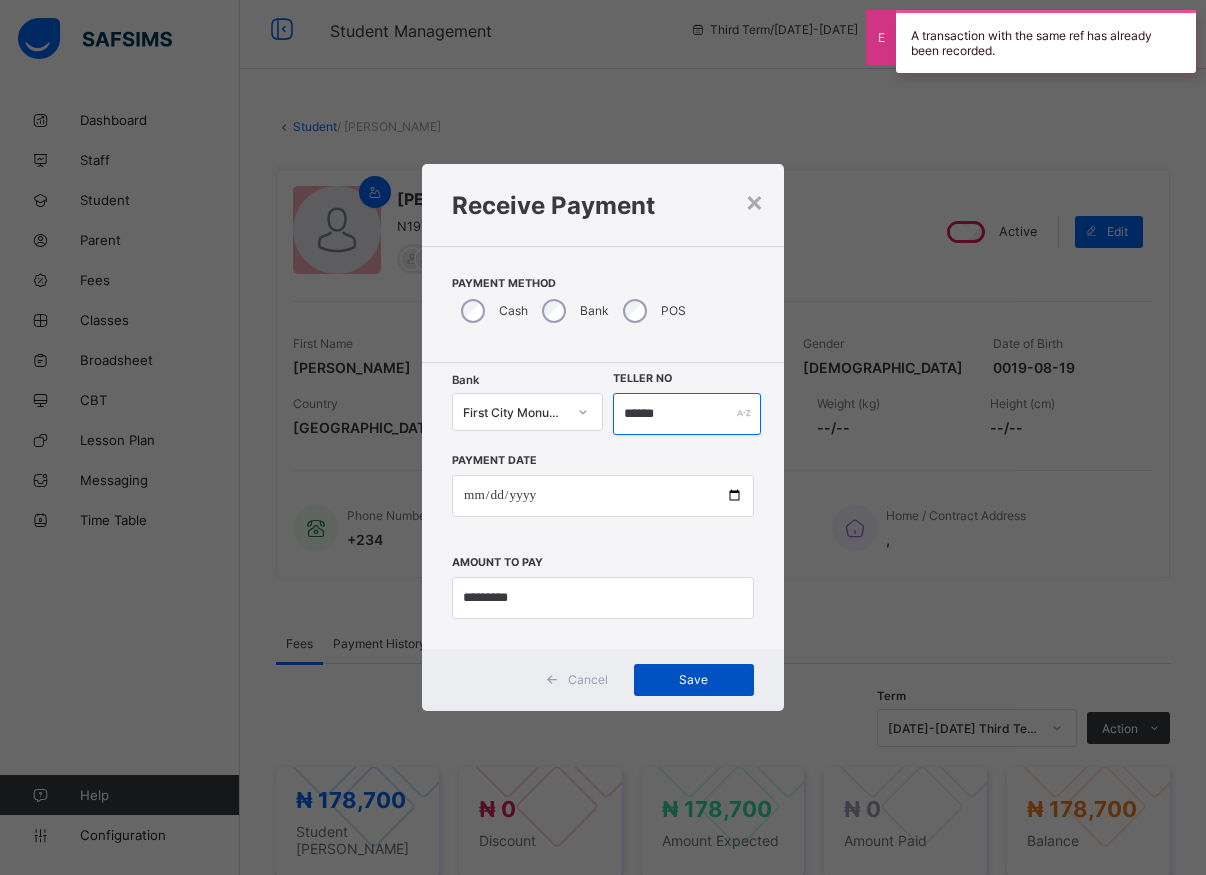 type on "******" 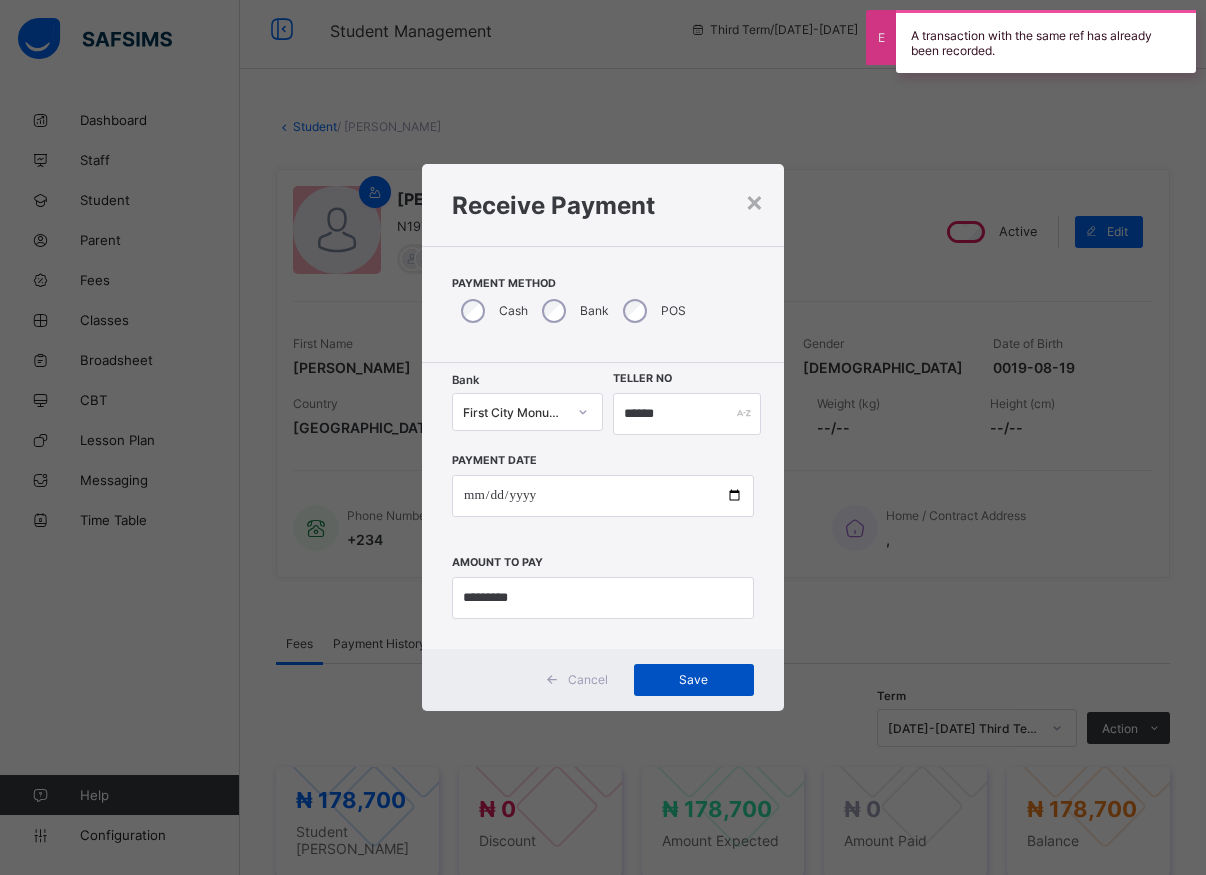 click on "Save" at bounding box center [694, 679] 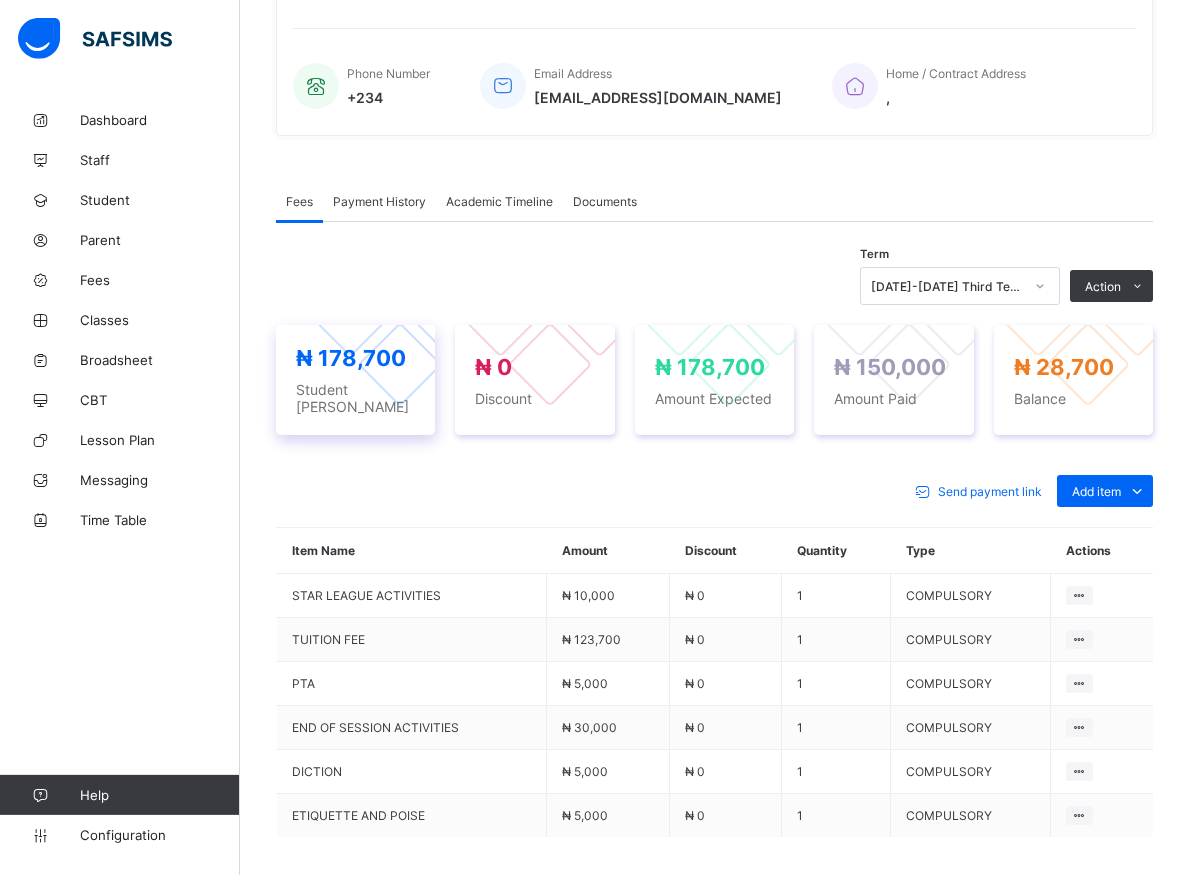 scroll, scrollTop: 616, scrollLeft: 0, axis: vertical 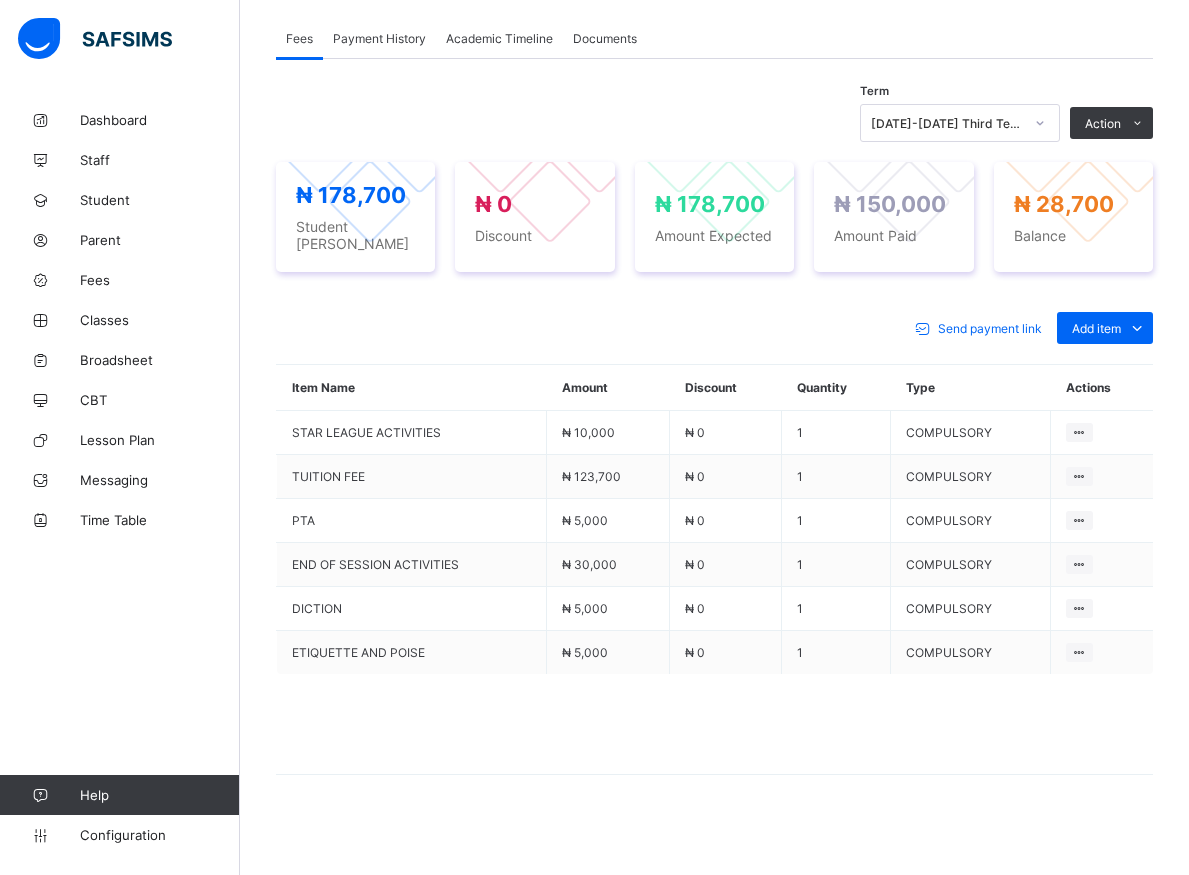 click at bounding box center [714, 724] 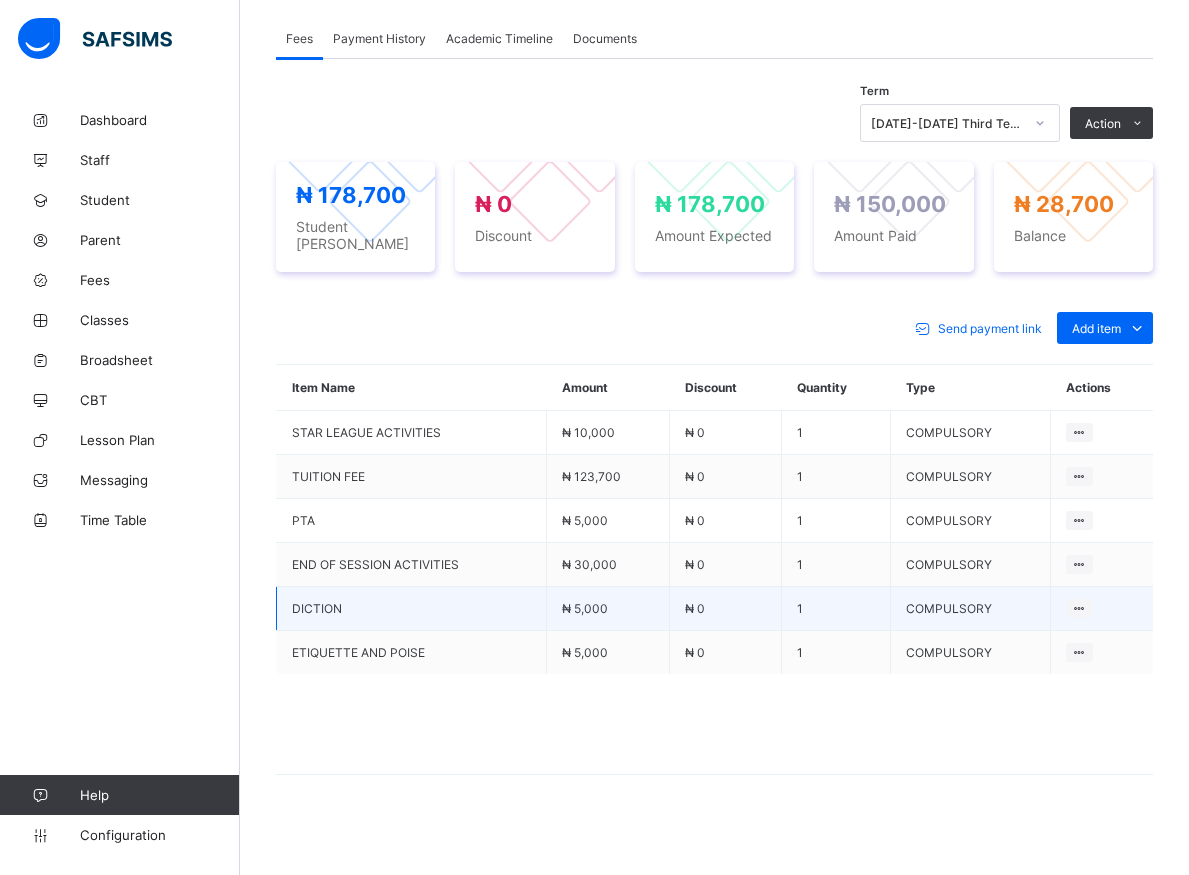scroll, scrollTop: 208, scrollLeft: 0, axis: vertical 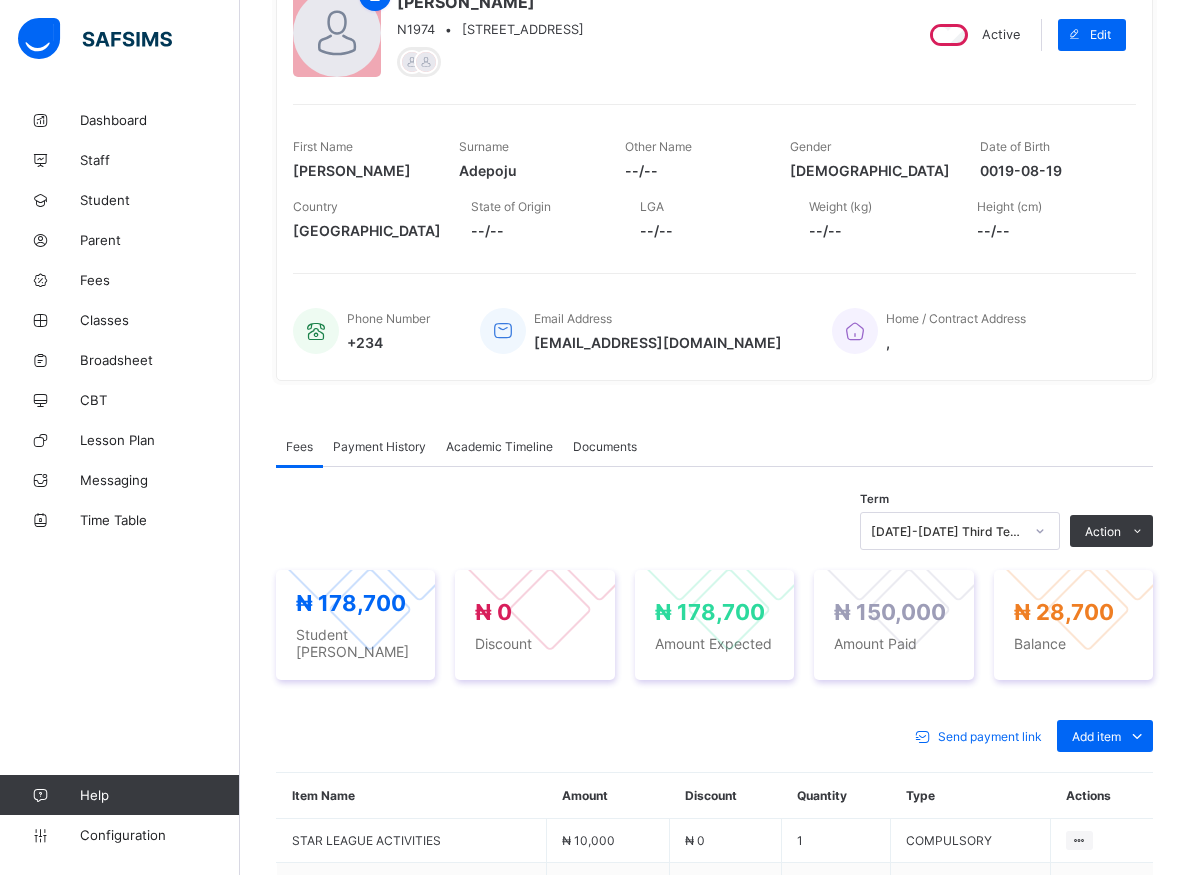 click on "Date of Birth 0019-08-19" at bounding box center [1048, 159] 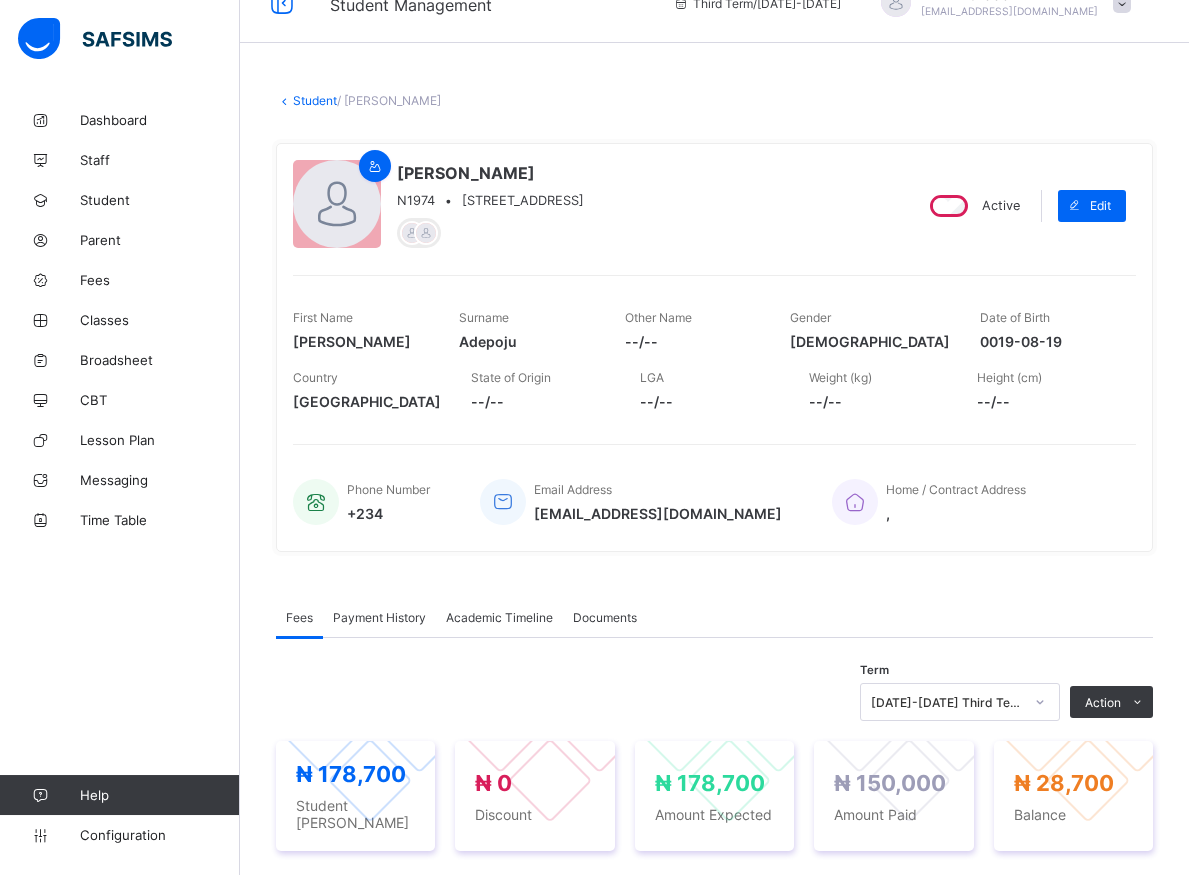 scroll, scrollTop: 0, scrollLeft: 0, axis: both 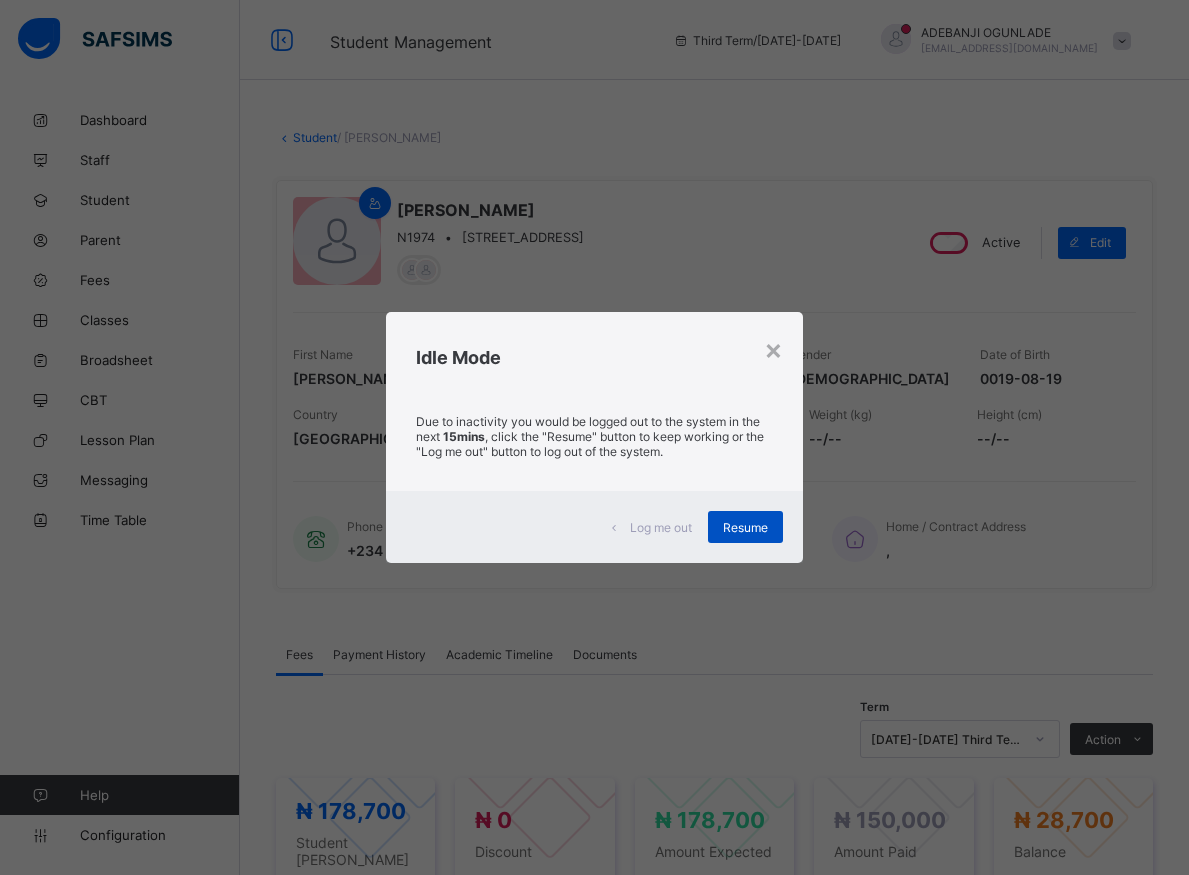 click on "Resume" at bounding box center [745, 527] 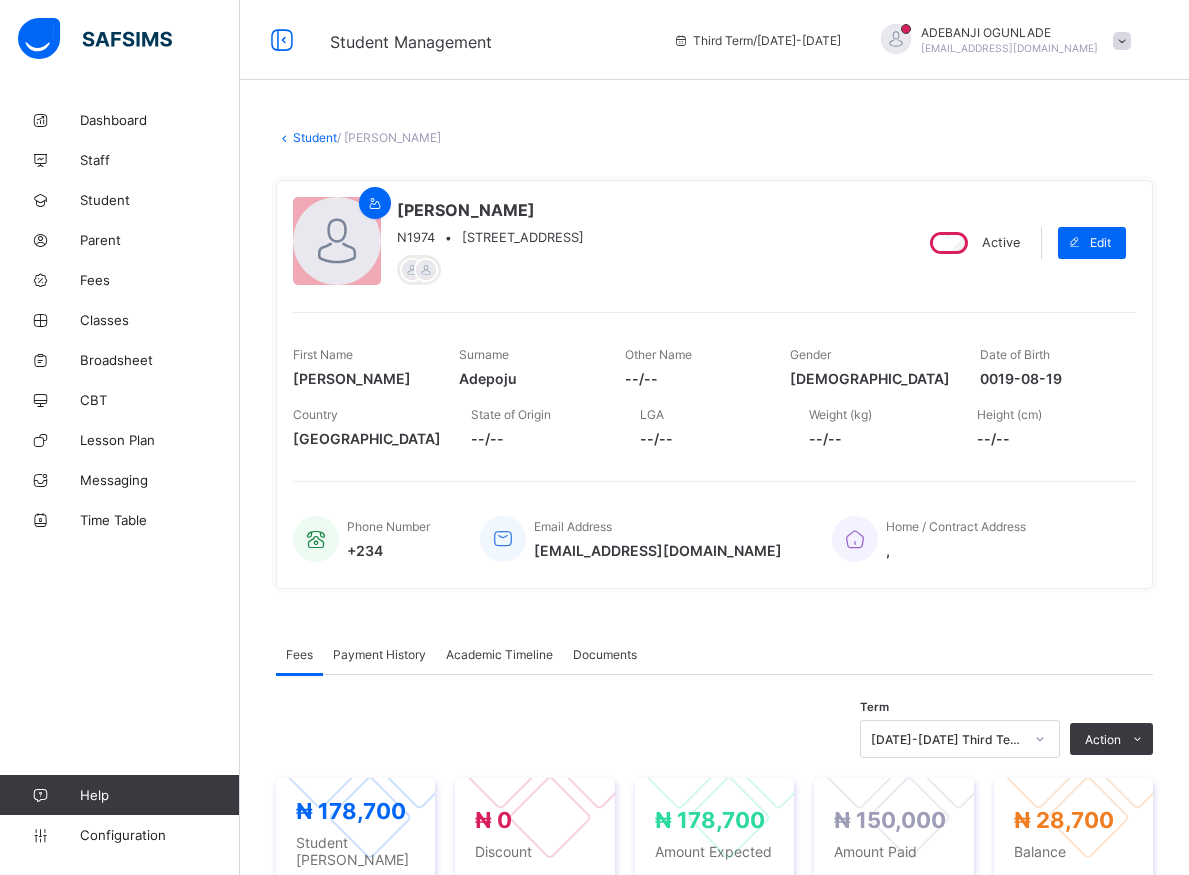 scroll, scrollTop: 616, scrollLeft: 0, axis: vertical 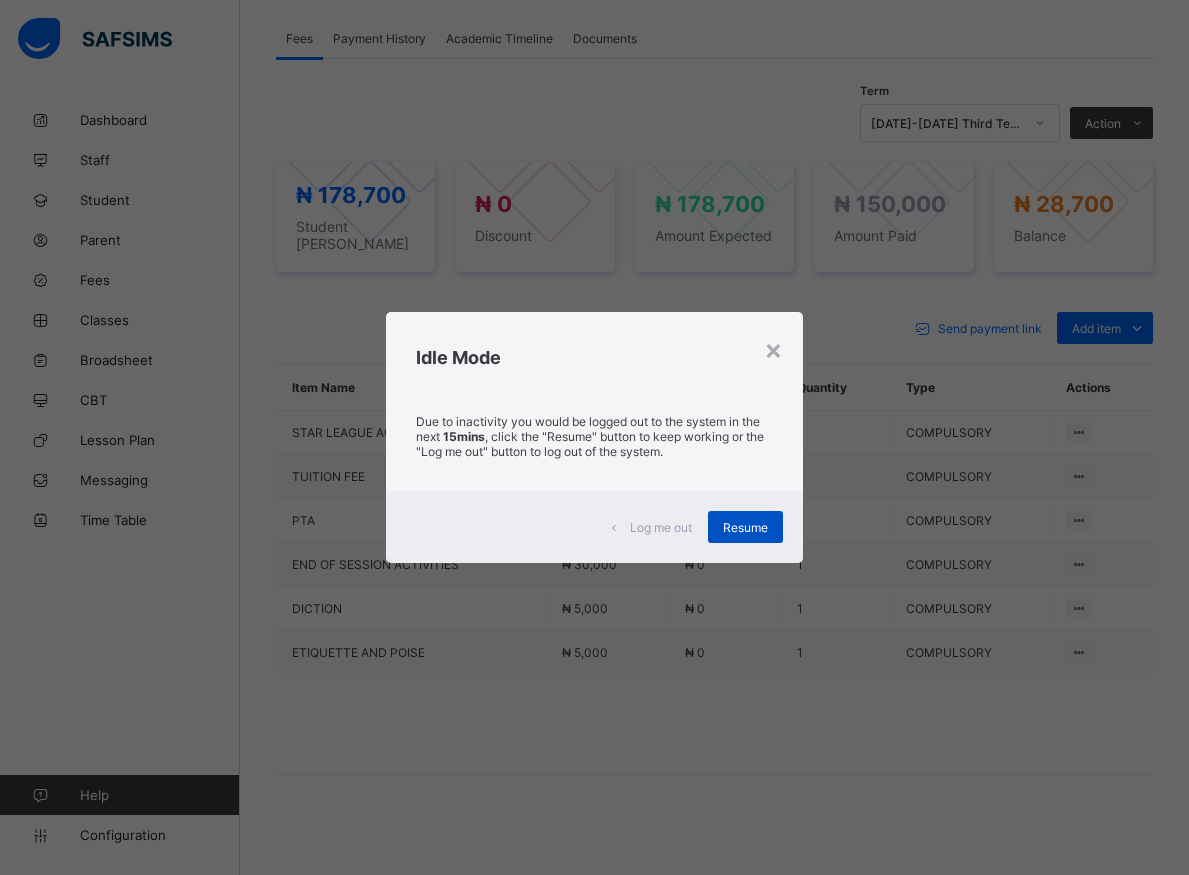click on "Resume" at bounding box center (745, 527) 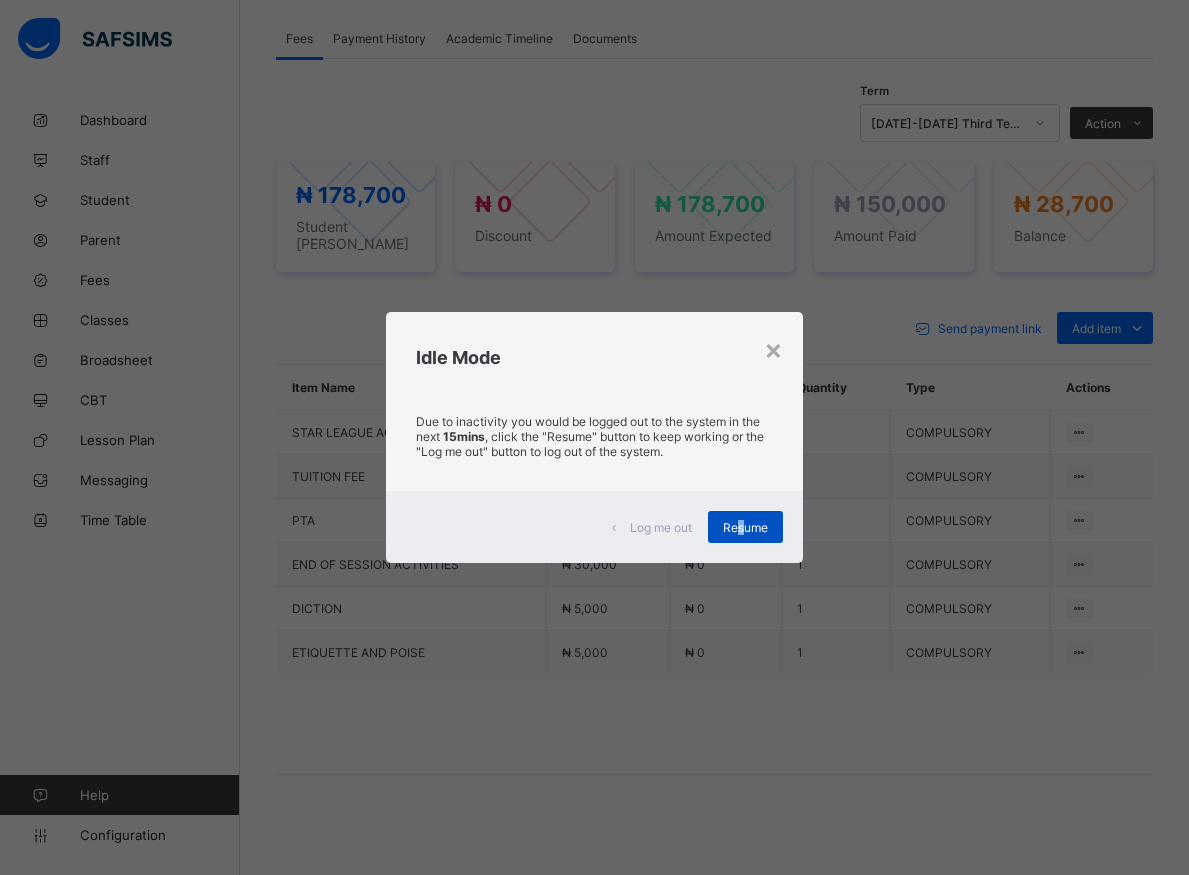 click on "Resume" at bounding box center [745, 527] 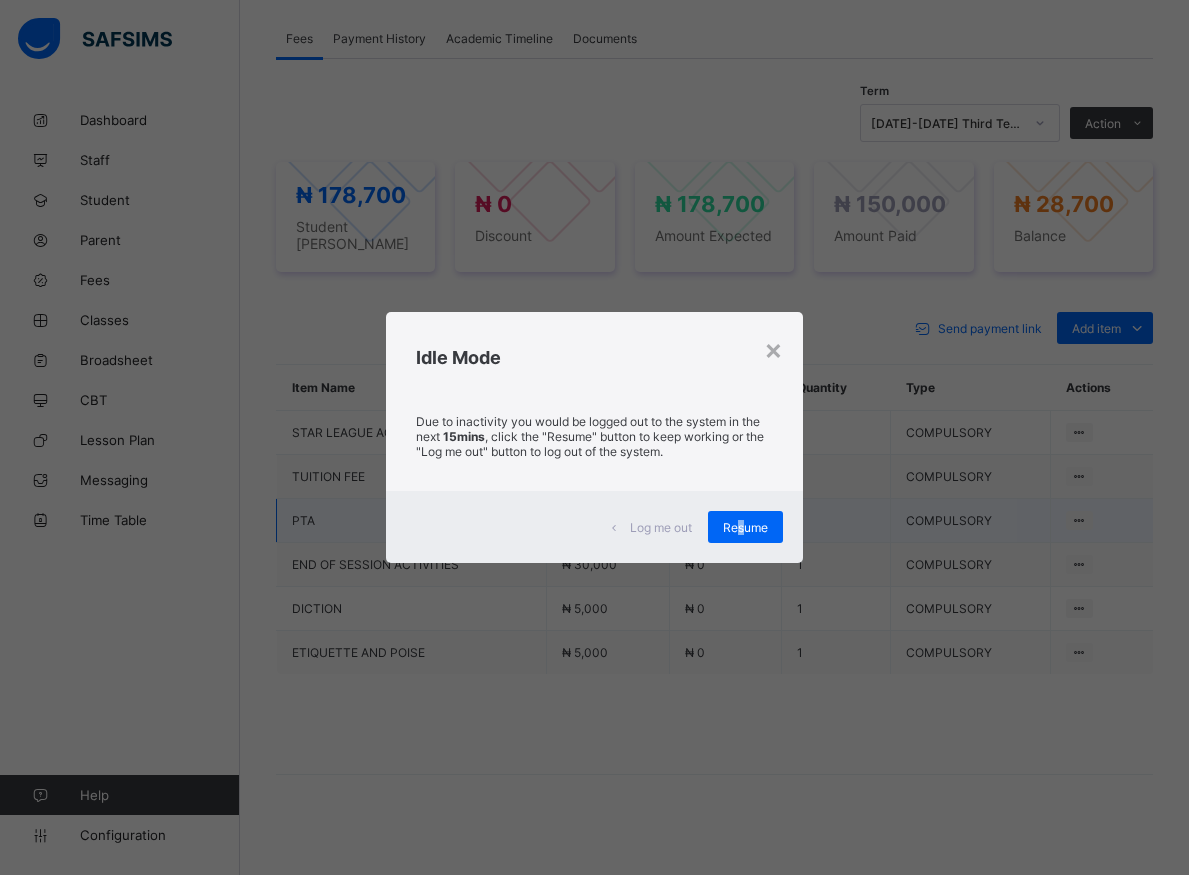 click on "Resume" at bounding box center (745, 527) 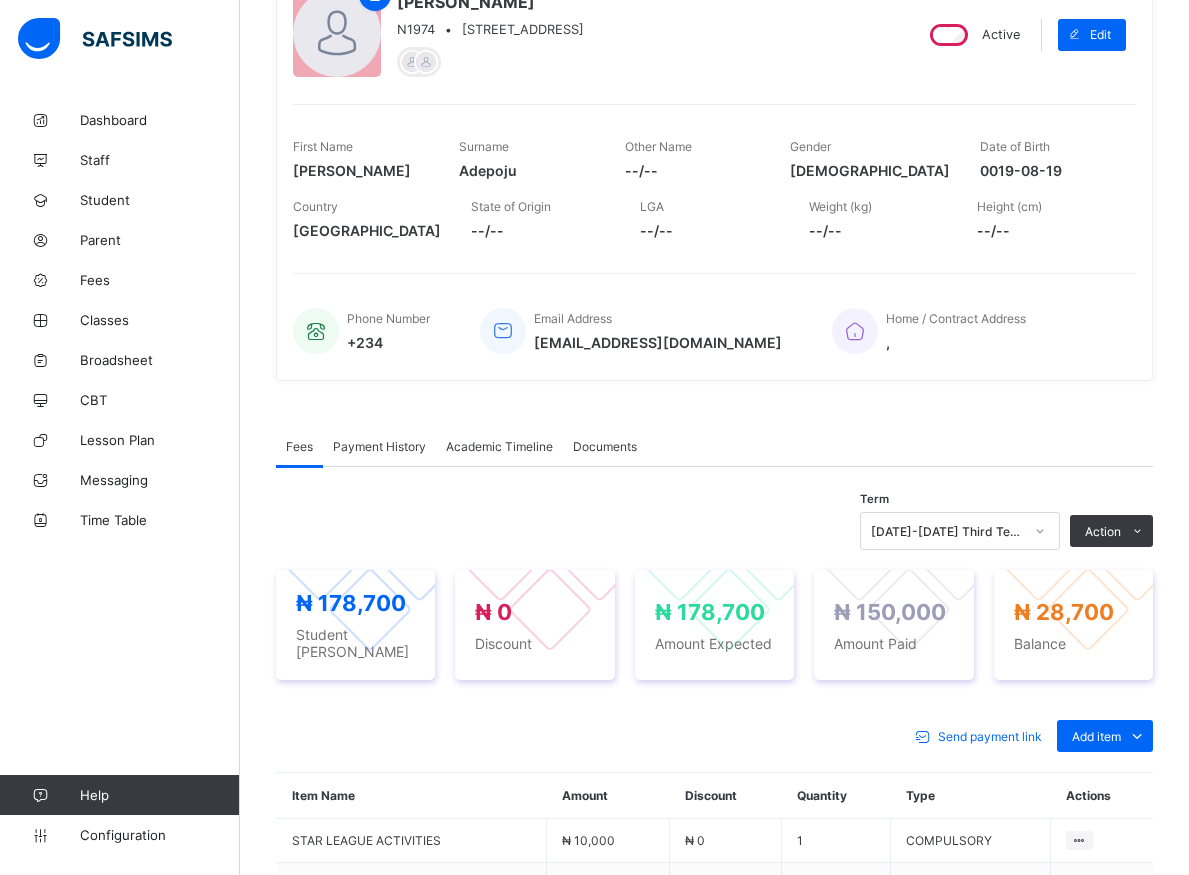 scroll, scrollTop: 0, scrollLeft: 0, axis: both 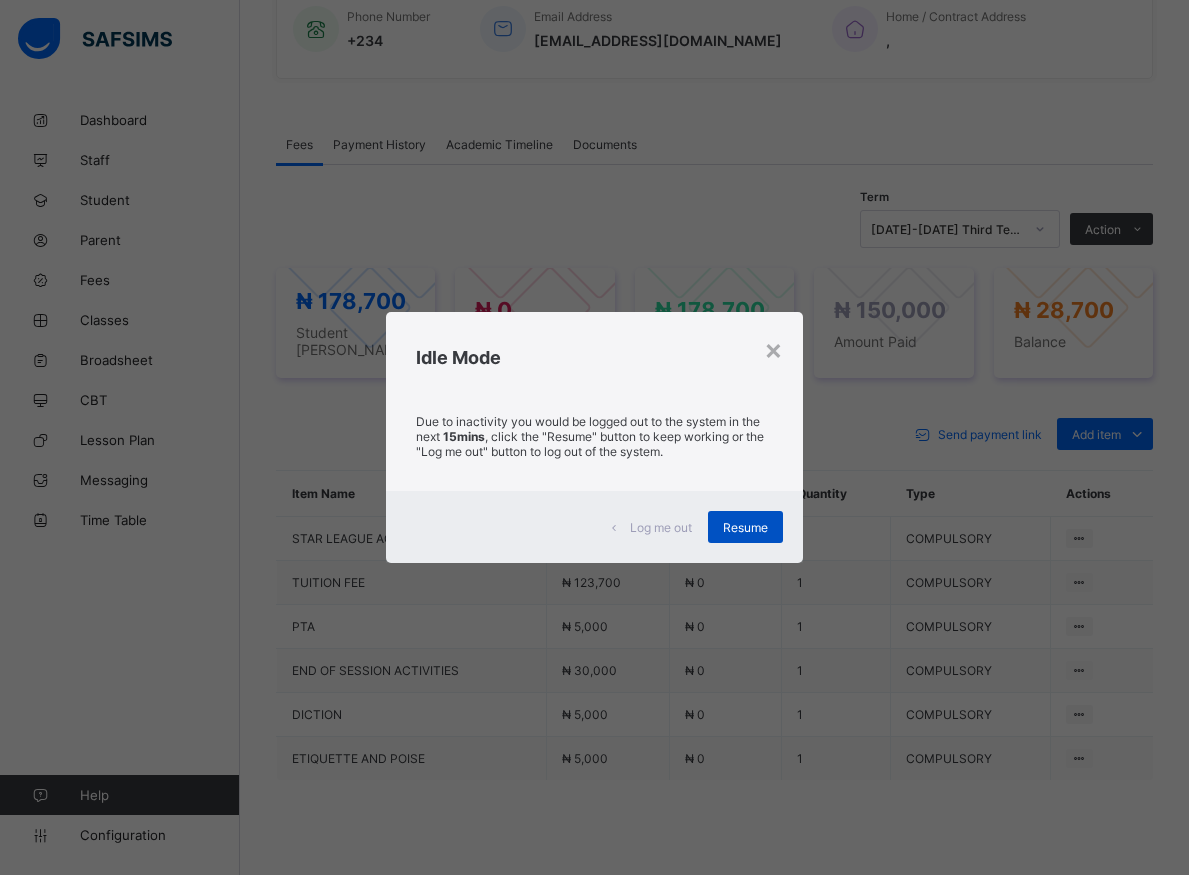 click on "Resume" at bounding box center [745, 527] 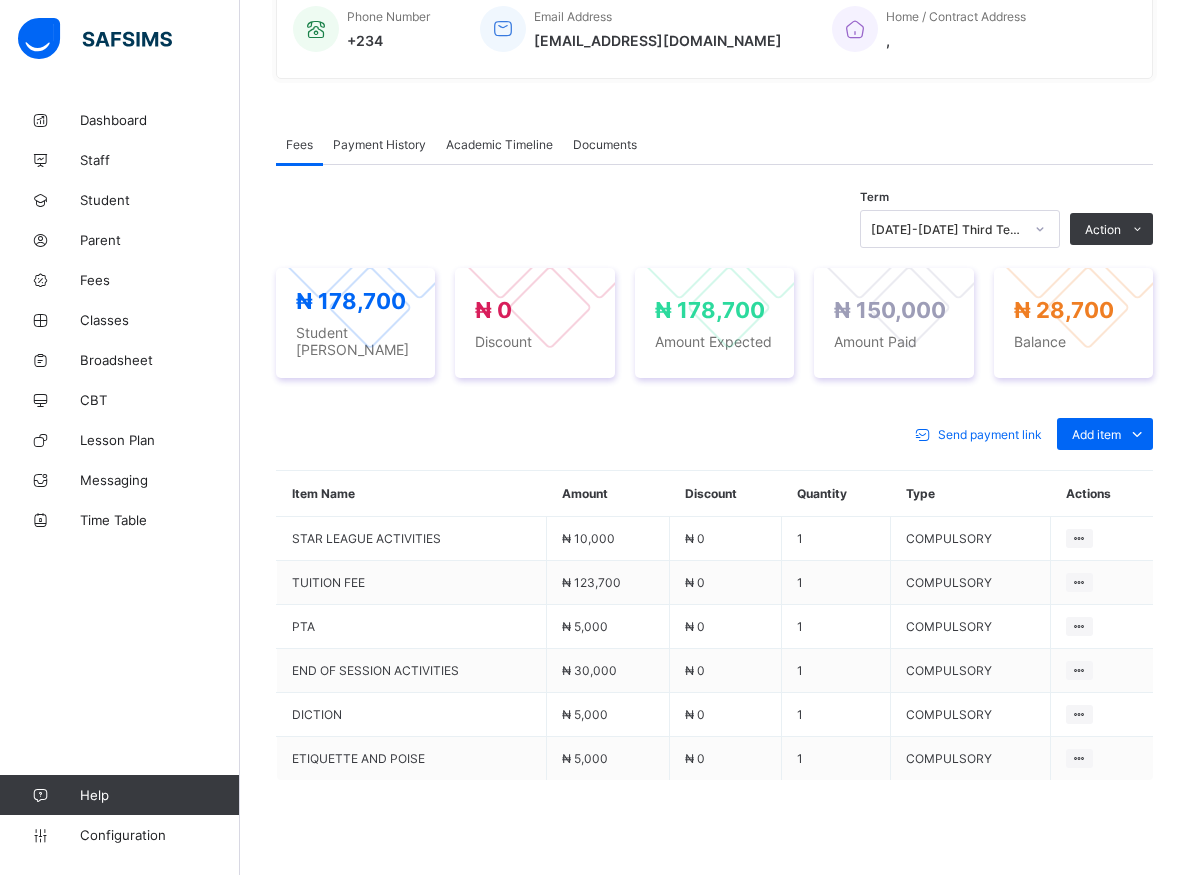 click on "Send payment link Add item Optional items Special bill" at bounding box center (714, 434) 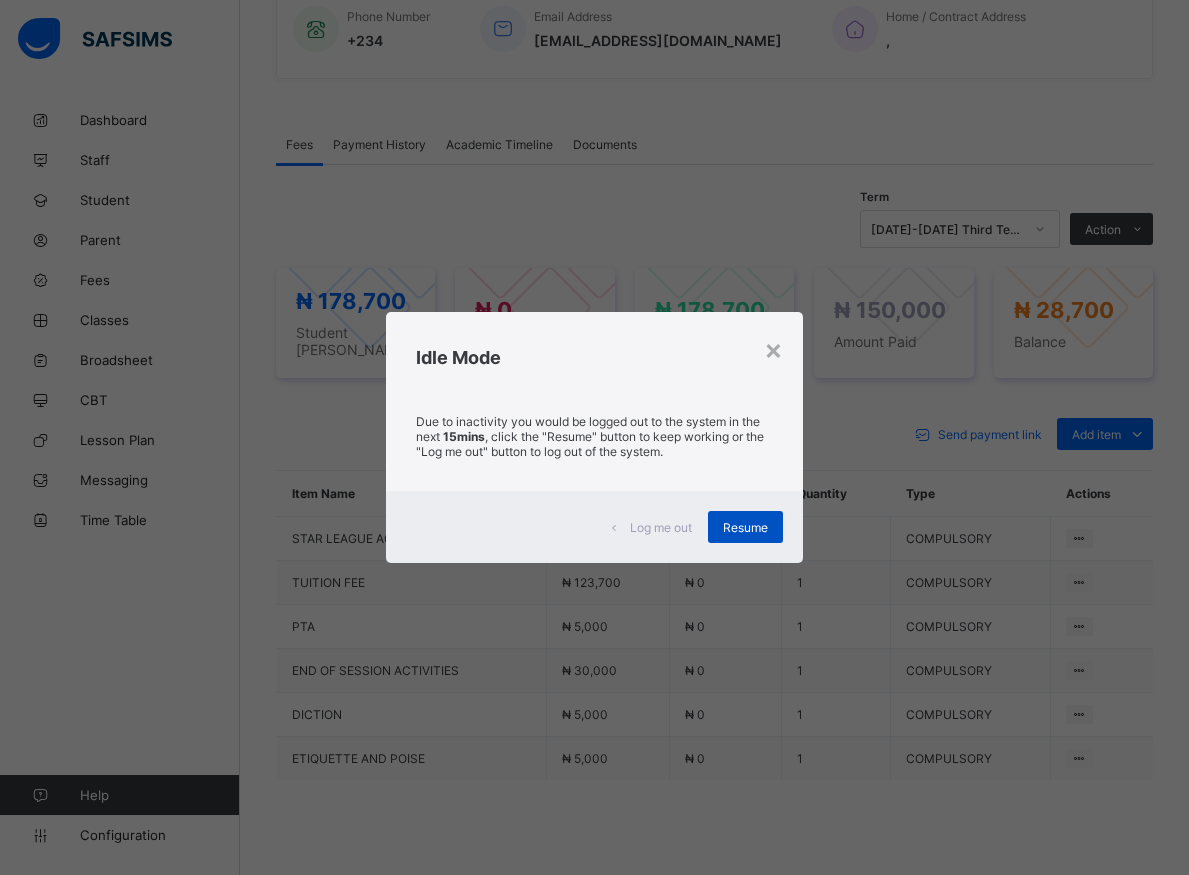 click on "Resume" at bounding box center [745, 527] 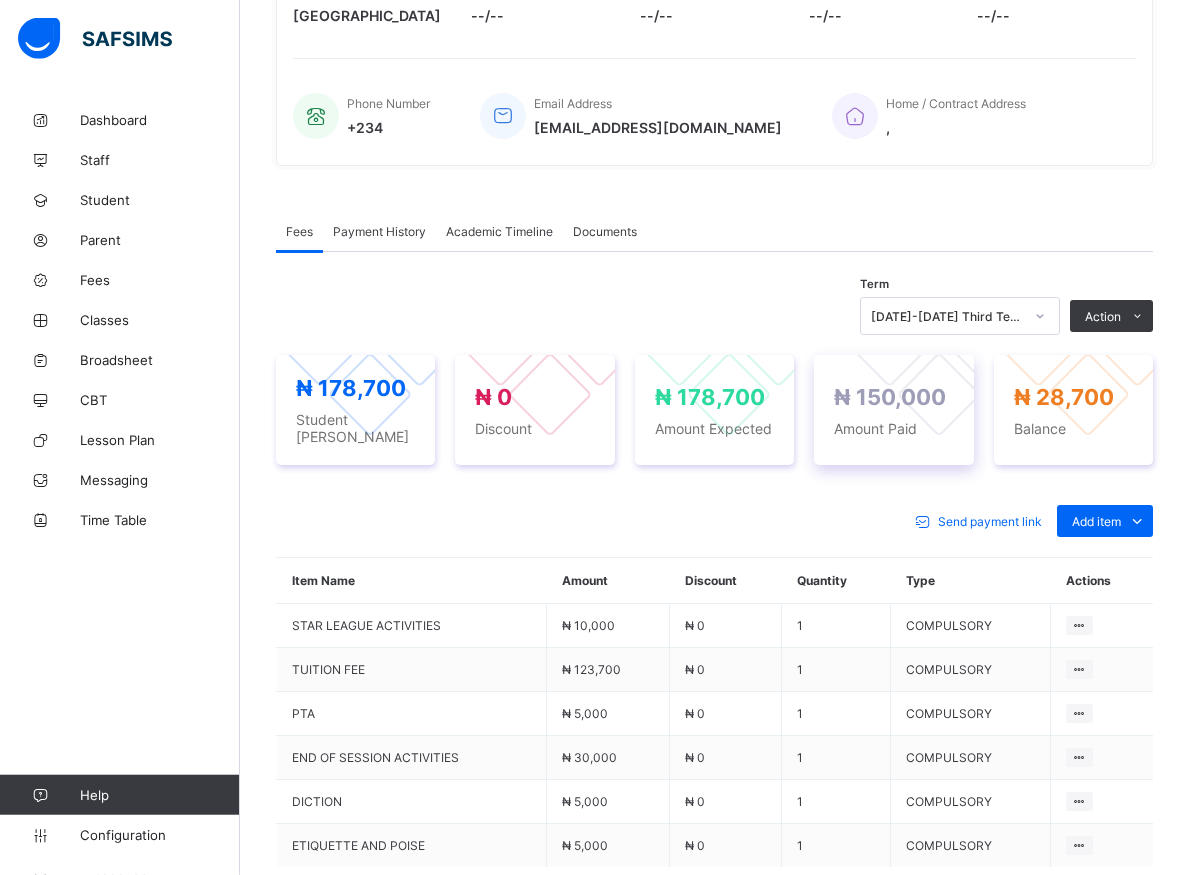 scroll, scrollTop: 408, scrollLeft: 0, axis: vertical 